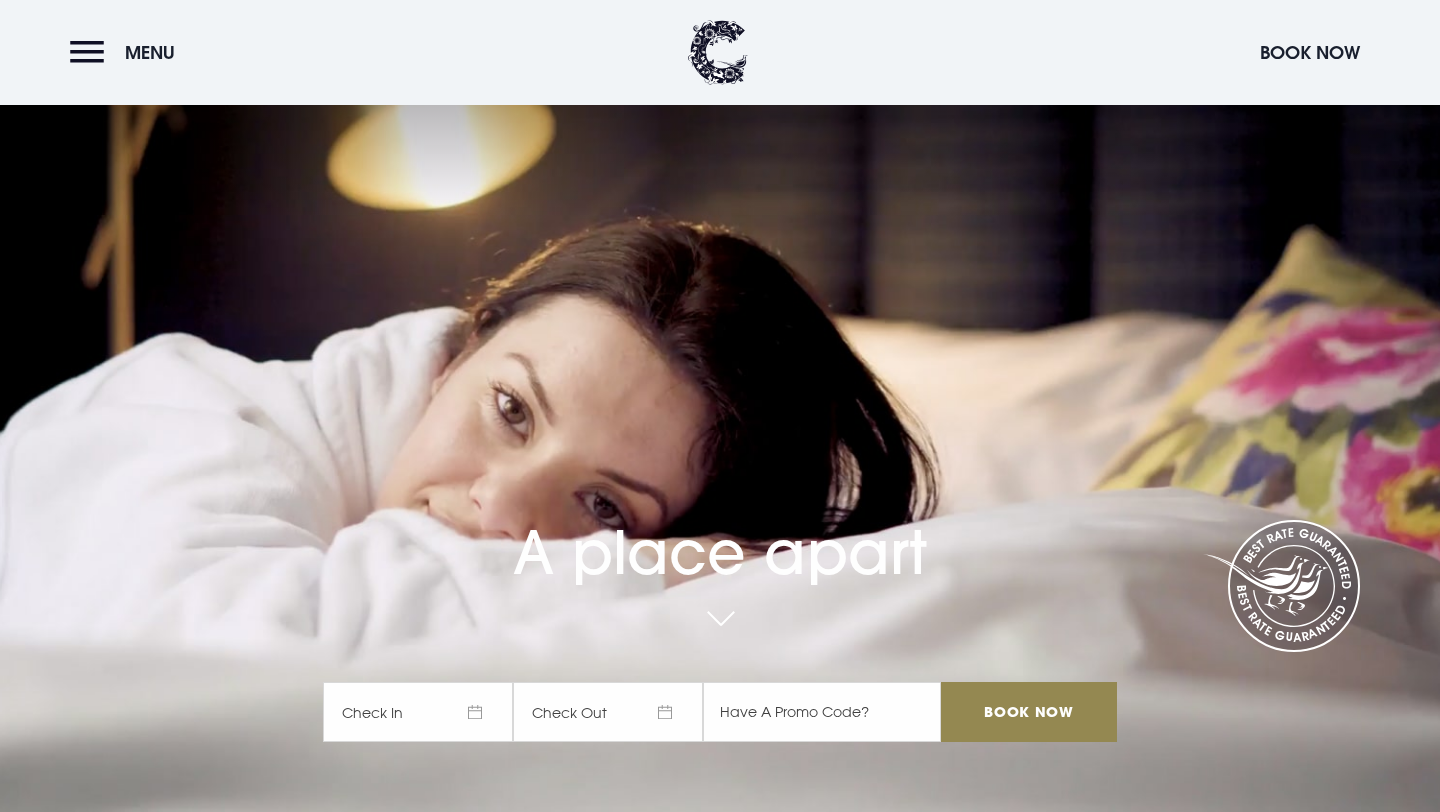 scroll, scrollTop: 172, scrollLeft: 0, axis: vertical 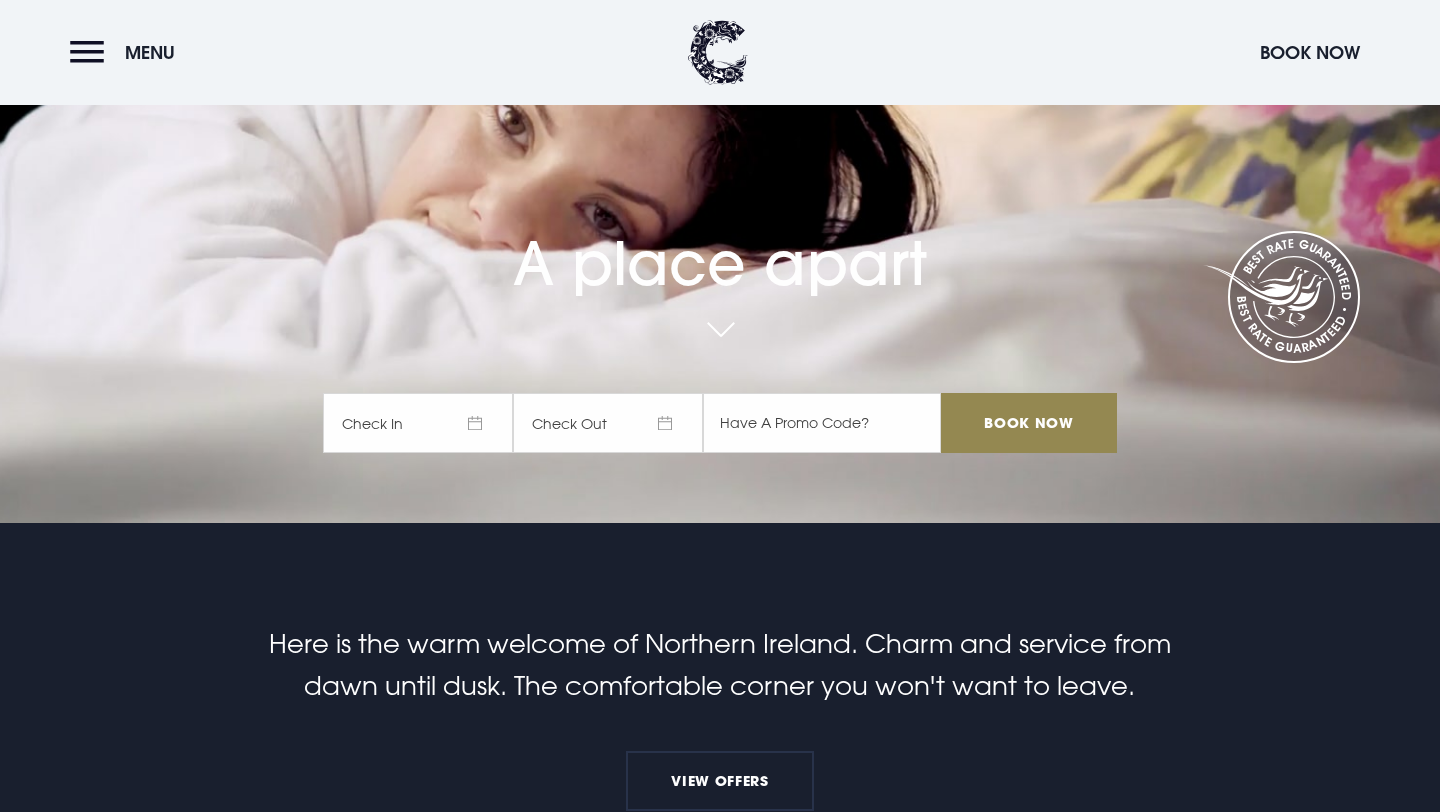 click on "A place apart
Check In
Check Out
Mon Tue Wed Thur Fri Sat Sun Mon Tue Wed Thur Fri Sat Sun   July   2025   1 2 3 4 5 6 7 8 9 10 11 12 13 14 15 16 17 18 19 20 21 22 23 24 25 26 27 28 29 30 31 August   2025   1 2 3 4 5 6 7 8 9 10 11 12 13 14 15 16 17 18 19 20 21 22 23 24 25 26 27 28 29 30 31 September   2025   1 2 3 4 5 6 7 8 9 10 11 12 13 14 15 16 17 18 19 20 21 22 23 24 25 26 27 28 29 30 October   2025   1 2 3 4 5 6 7 8 9 10 11 12 13 14 15 16 17 18 19 20 21 22 23 24 25 26 27 28 29 30 31   Keyboard Shortcuts   X   ↵  Select the date in focus  ←/→  Move backward (left) and forward (right) by one day.  ↑/↓  Move backward (up) and forward (down) by one week.  PgUp/PgDn  Switch months.  Home/End  Go to the first or last day of a week.  Esc  Close this panel  ?  Open this panel    Clear   Apply   ?     Book Now
Book Now" at bounding box center (720, 240) 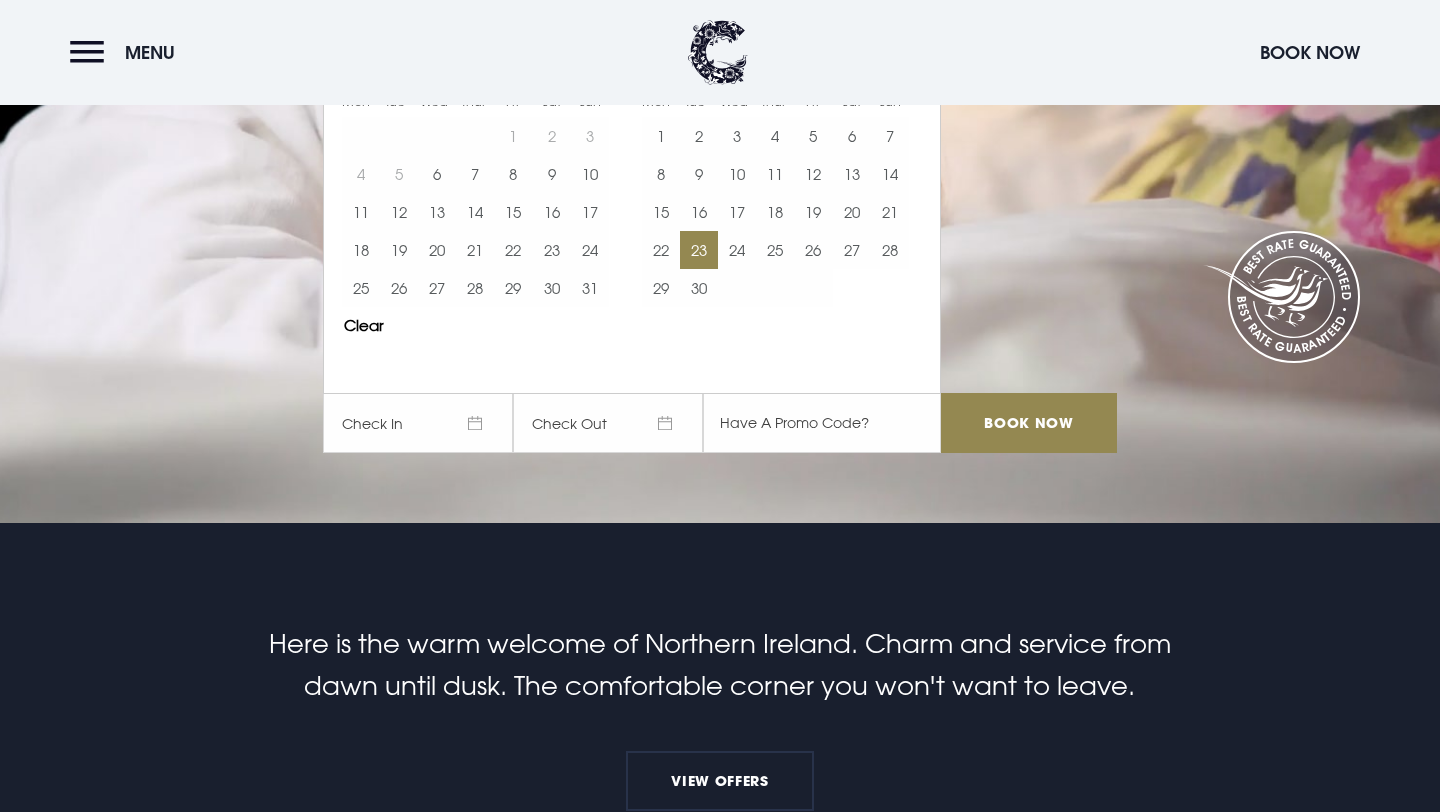 click on "23" at bounding box center [699, 250] 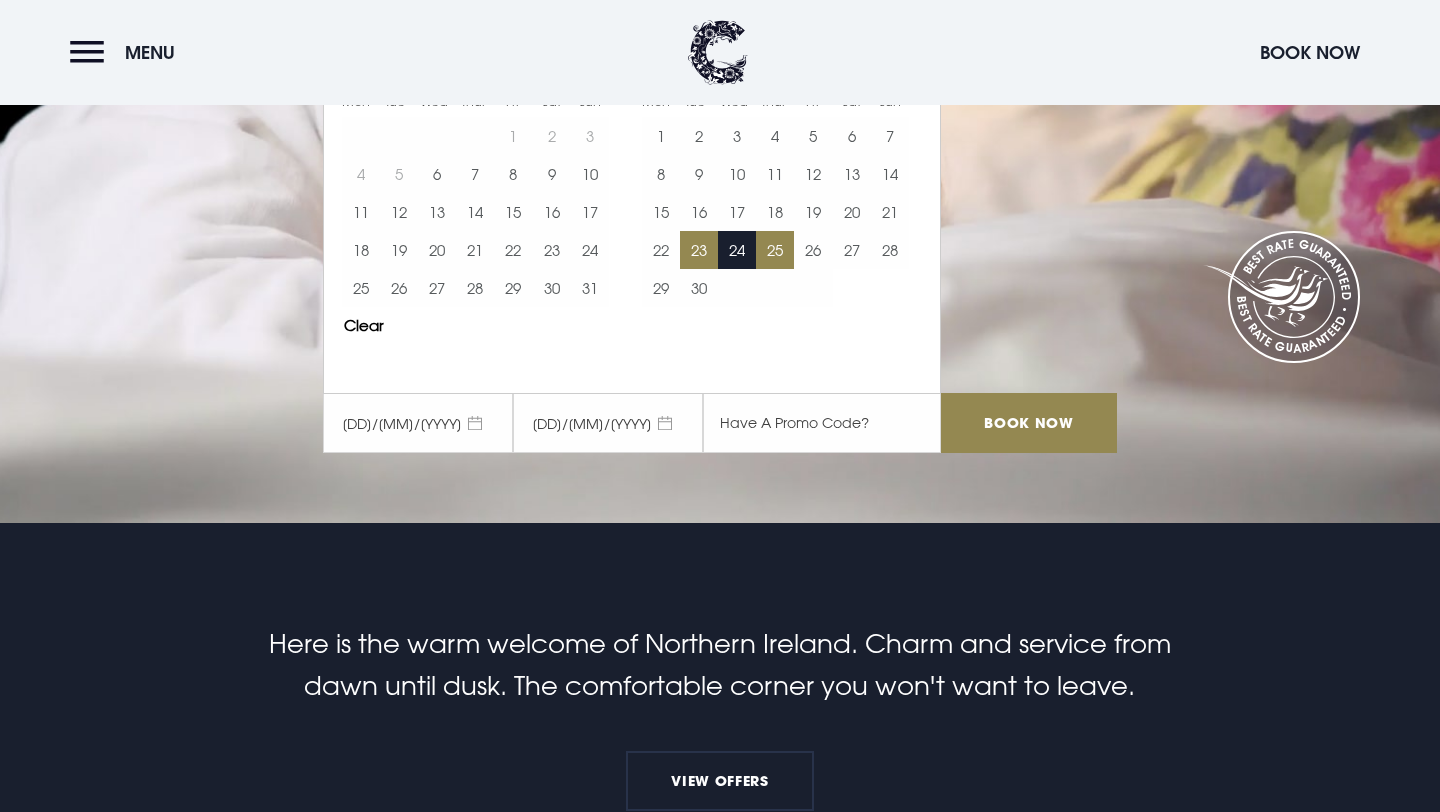 click on "25" at bounding box center (775, 250) 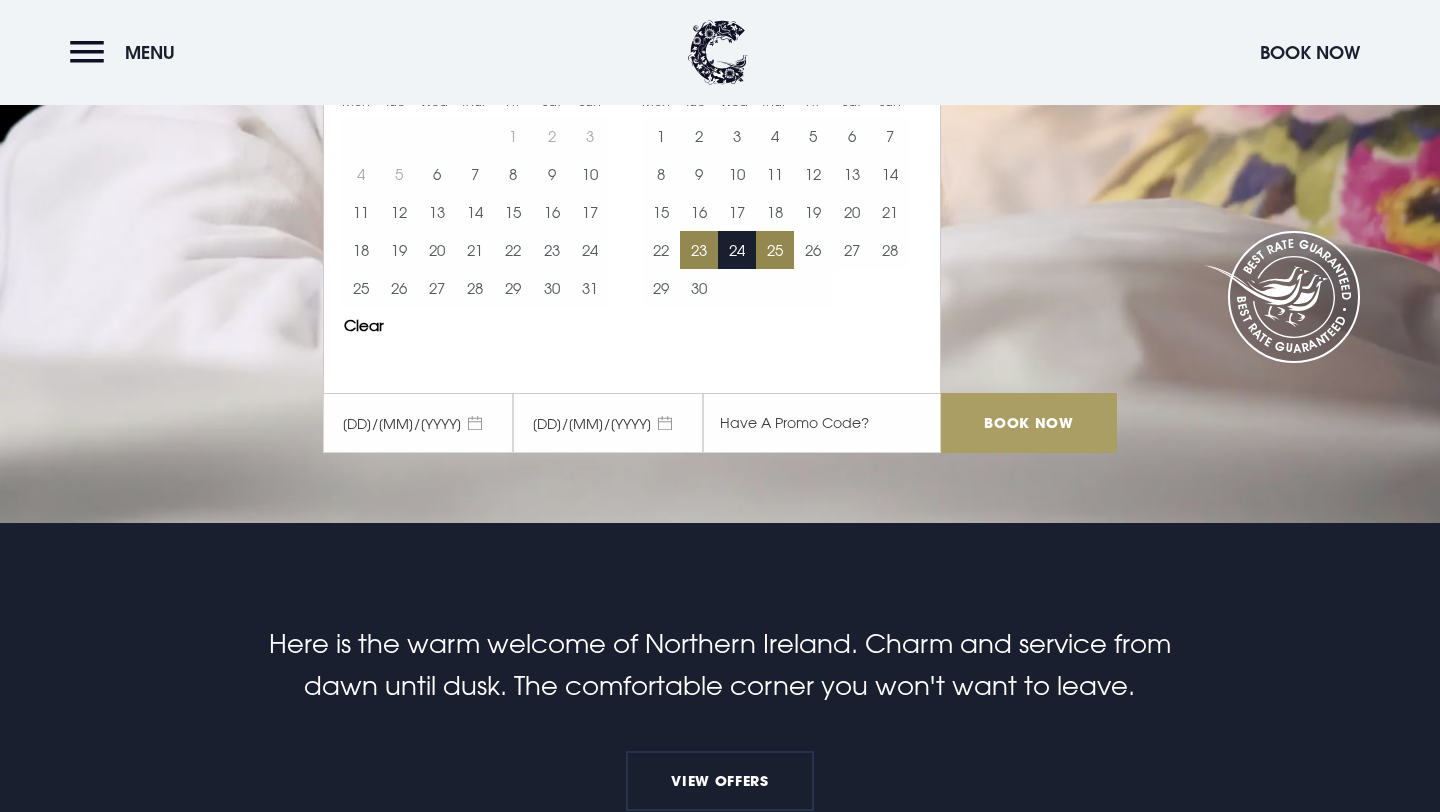 click on "Book Now" at bounding box center (1029, 423) 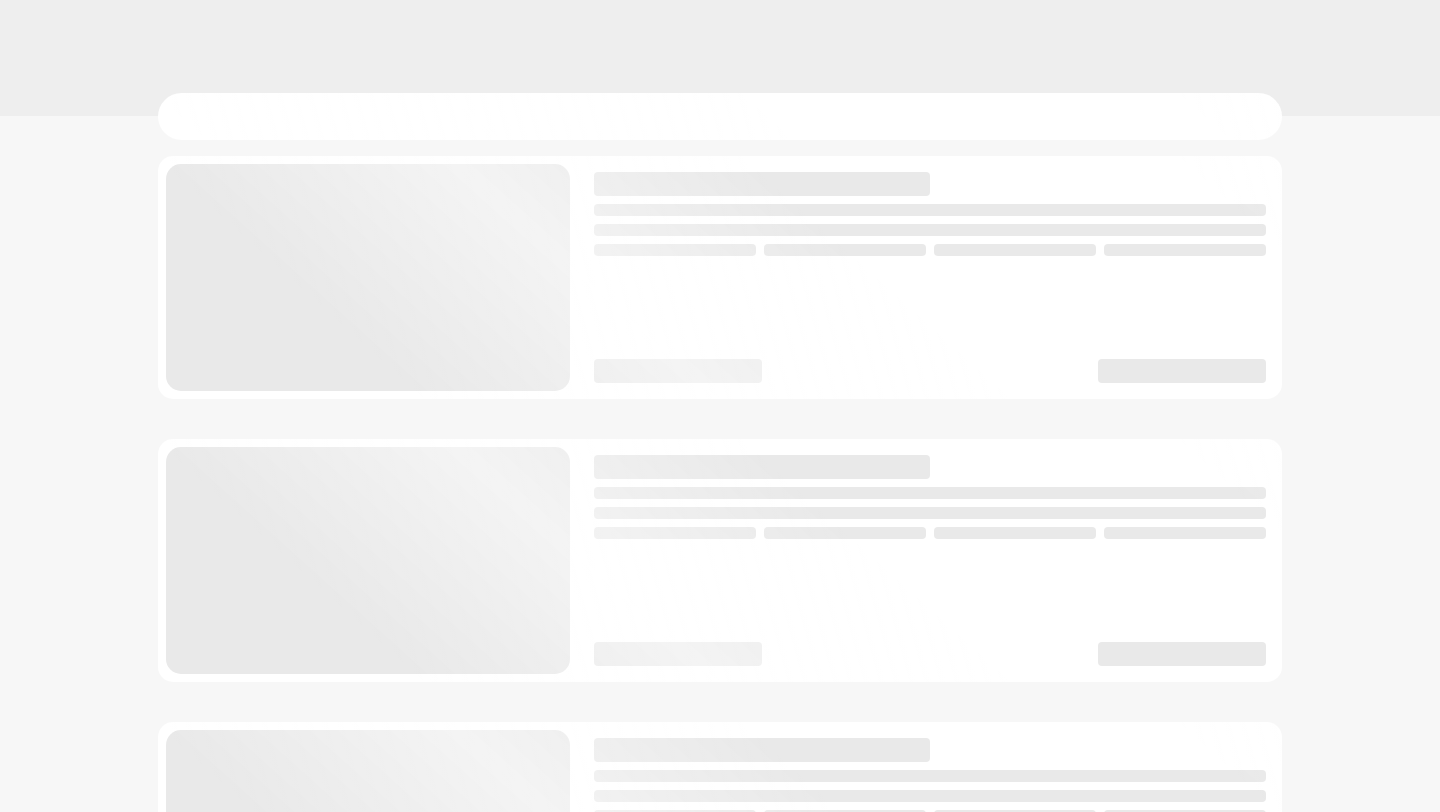 scroll, scrollTop: 0, scrollLeft: 0, axis: both 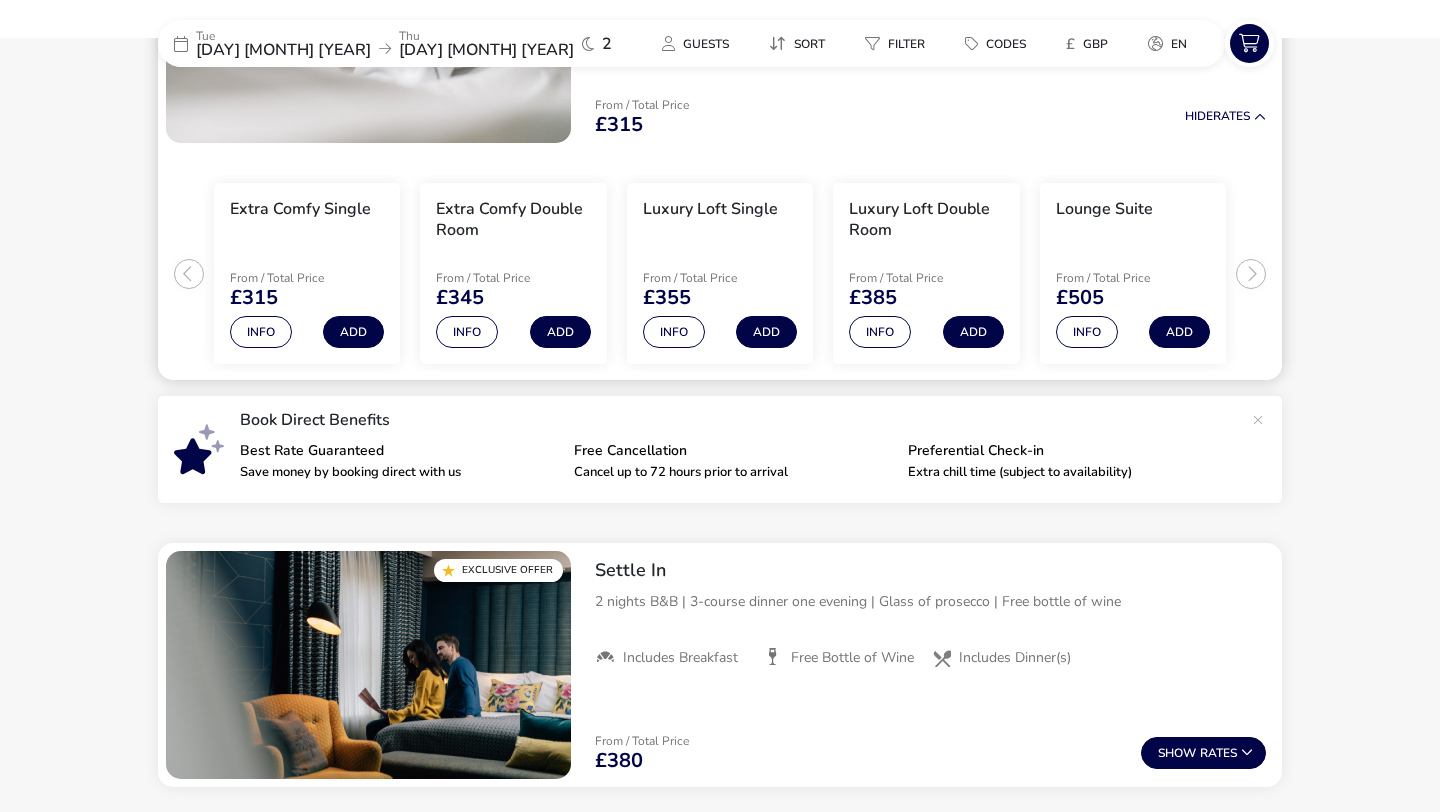 click on "Extra Comfy Single   From / Total Price  £315  Info   Add   Extra Comfy Double Room   From / Total Price  £345  Info   Add   Luxury Loft Single   From / Total Price  £355  Info   Add   Luxury Loft Double Room   From / Total Price  £385  Info   Add   Lounge Suite   From / Total Price  £505  Info   Add" at bounding box center [720, 266] 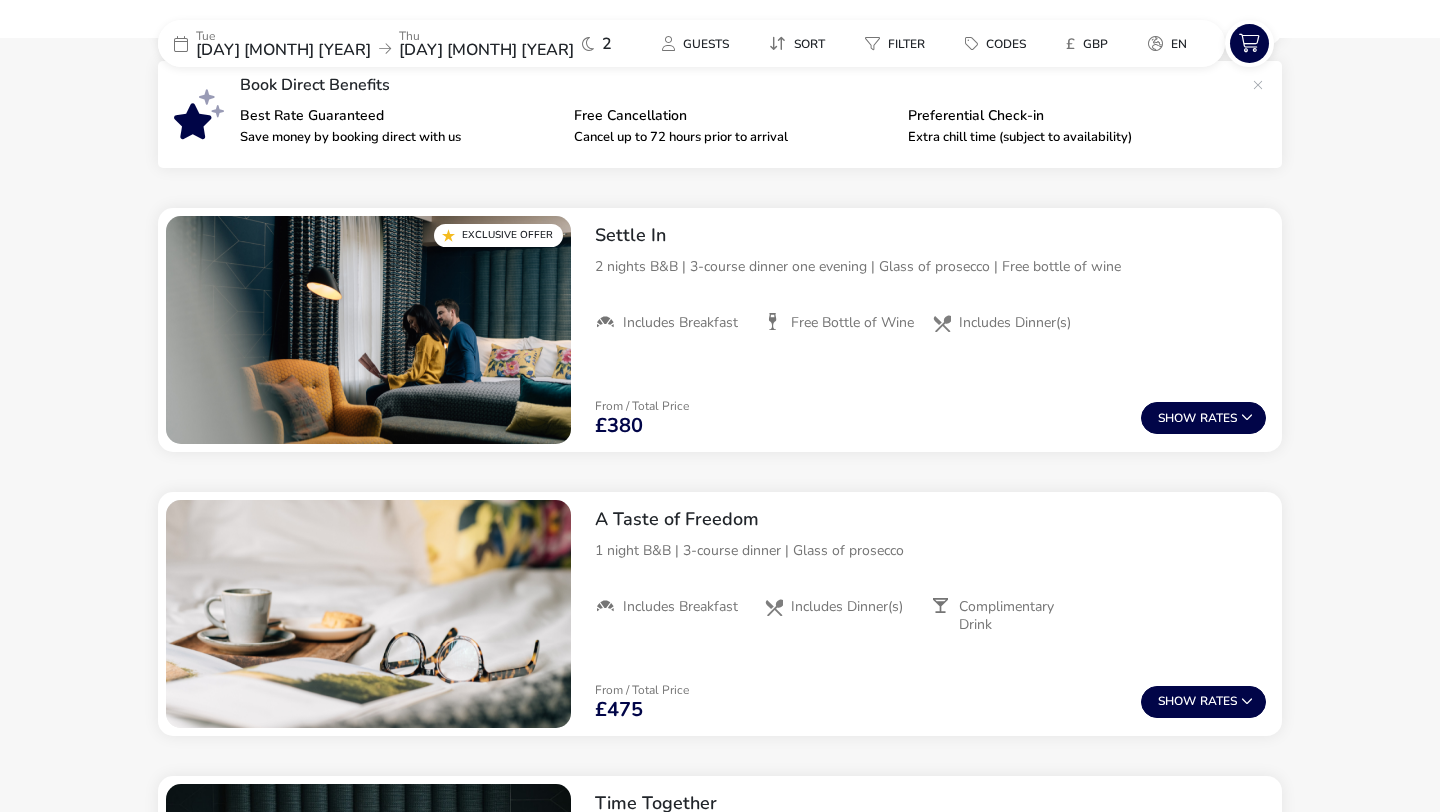 scroll, scrollTop: 628, scrollLeft: 0, axis: vertical 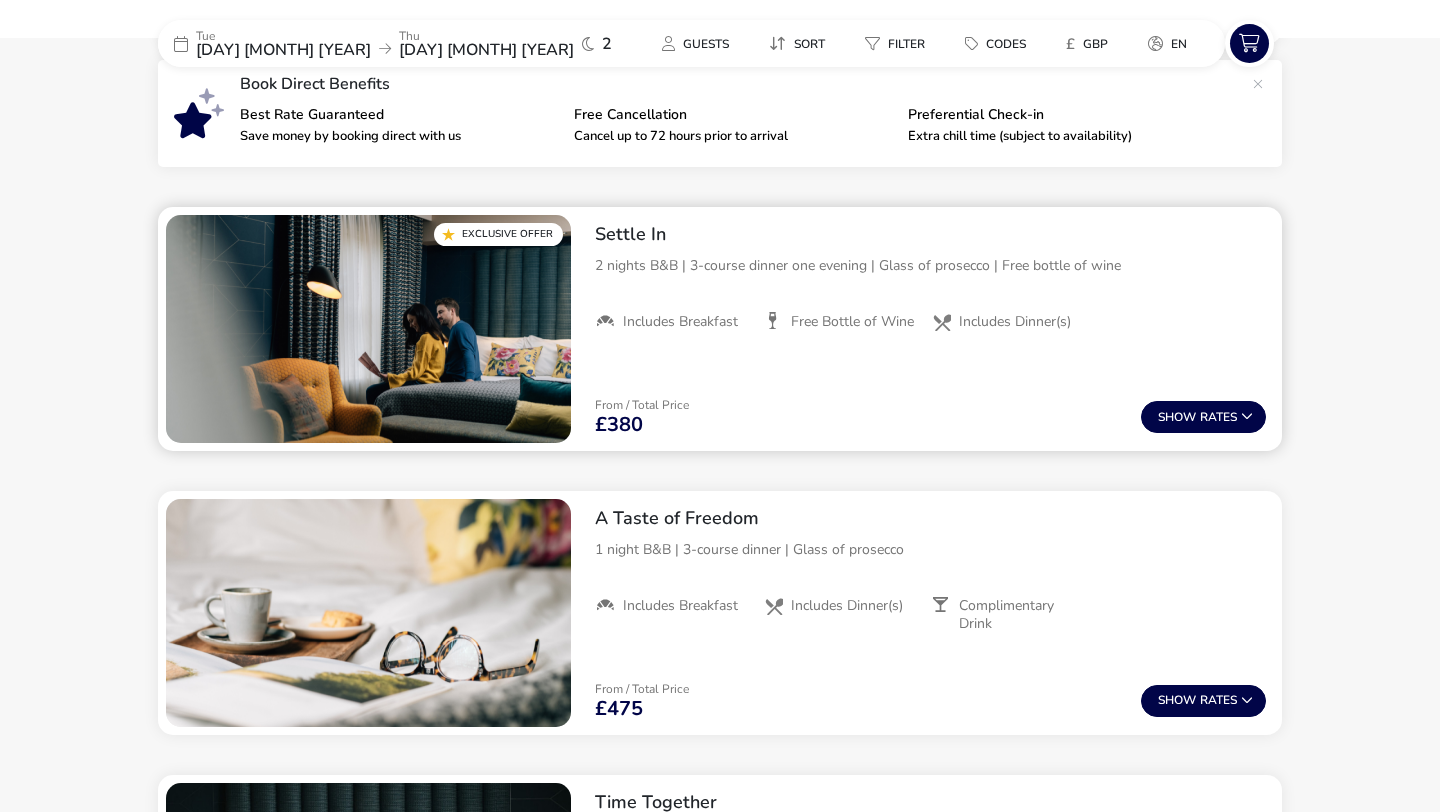 click on "2 nights B&B | 3-course dinner one evening | Glass of prosecco | Free bottle of wine" at bounding box center [930, 265] 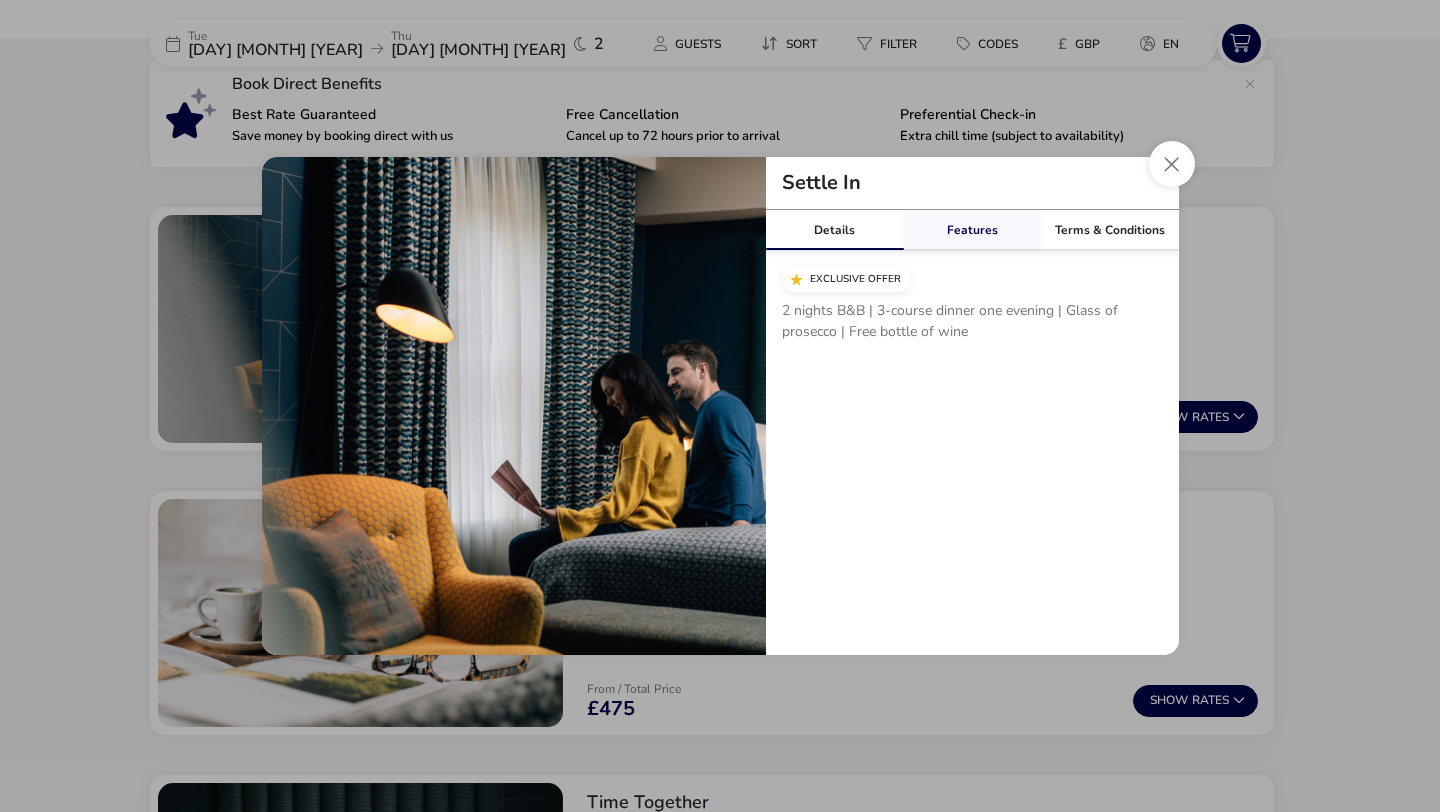 click on "Features" at bounding box center (972, 230) 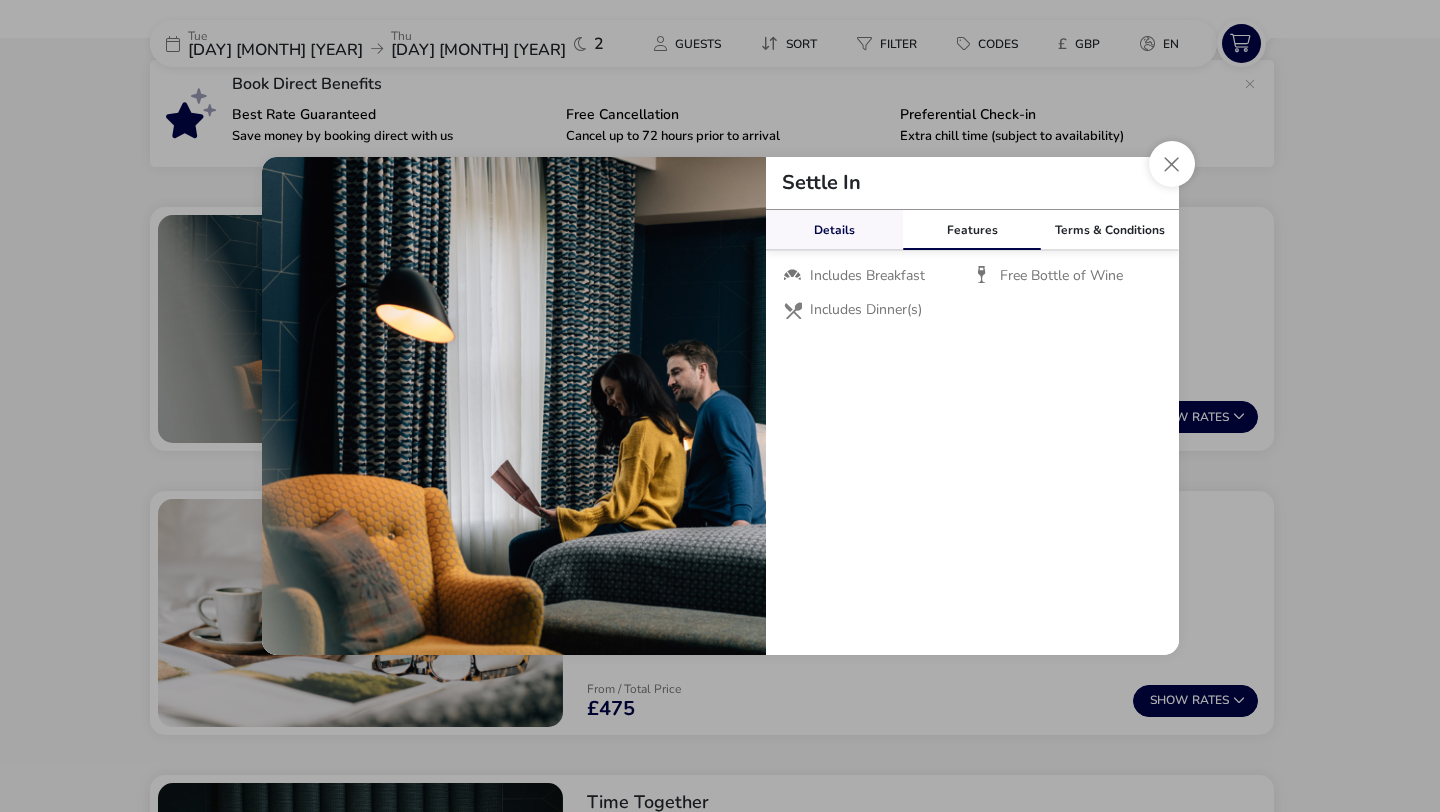 click on "Details" at bounding box center (835, 230) 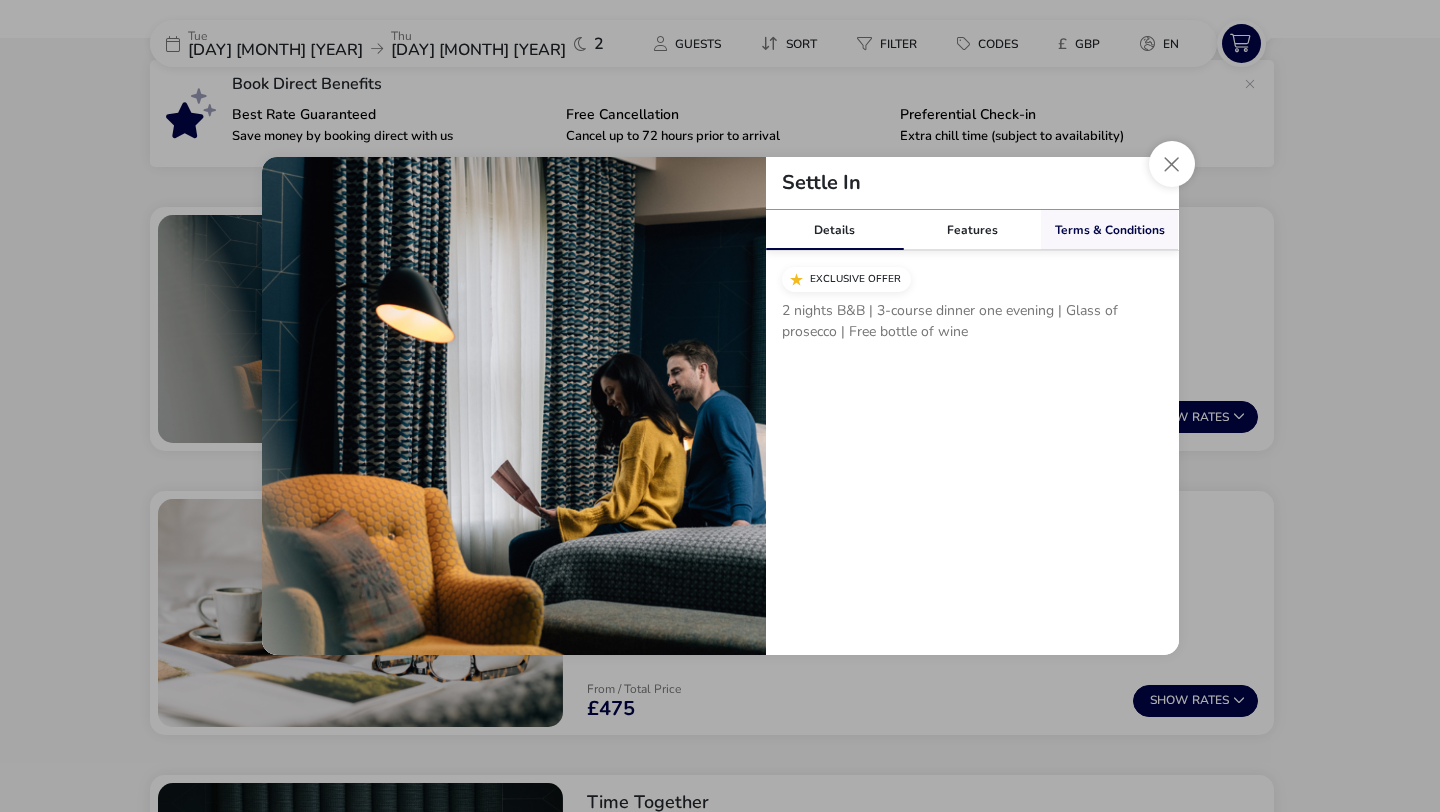 click on "Terms & Conditions" at bounding box center (1110, 230) 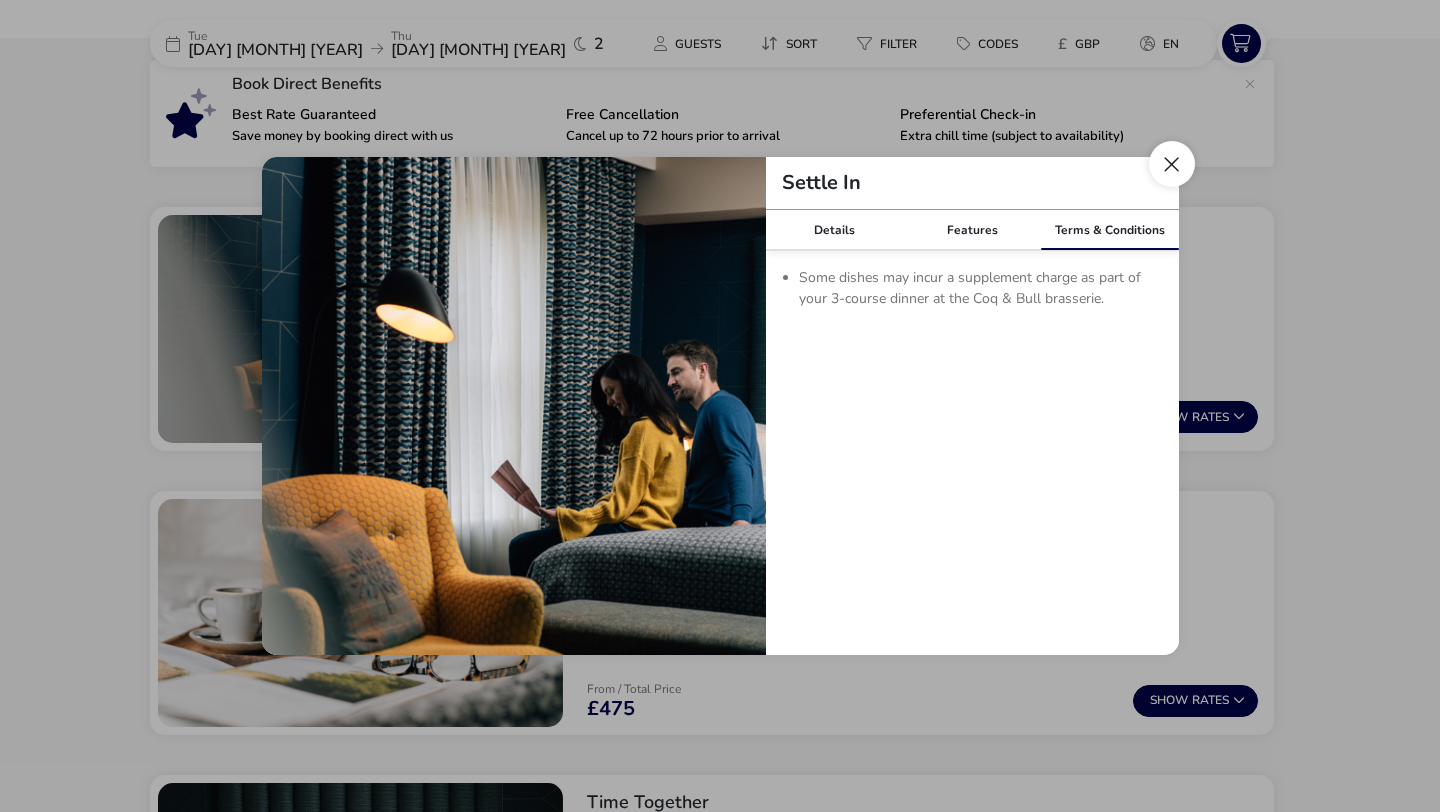 click at bounding box center (1172, 164) 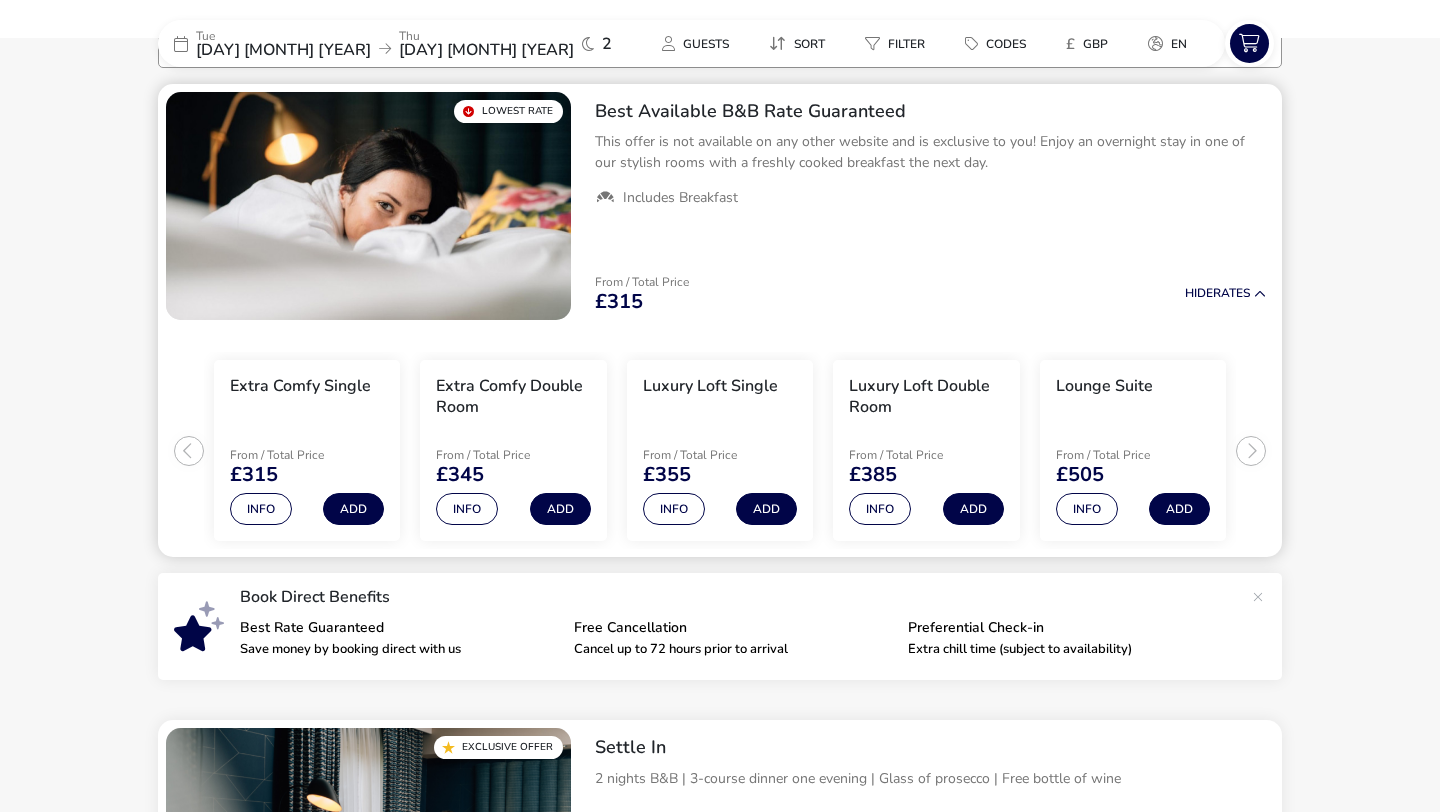 scroll, scrollTop: 250, scrollLeft: 0, axis: vertical 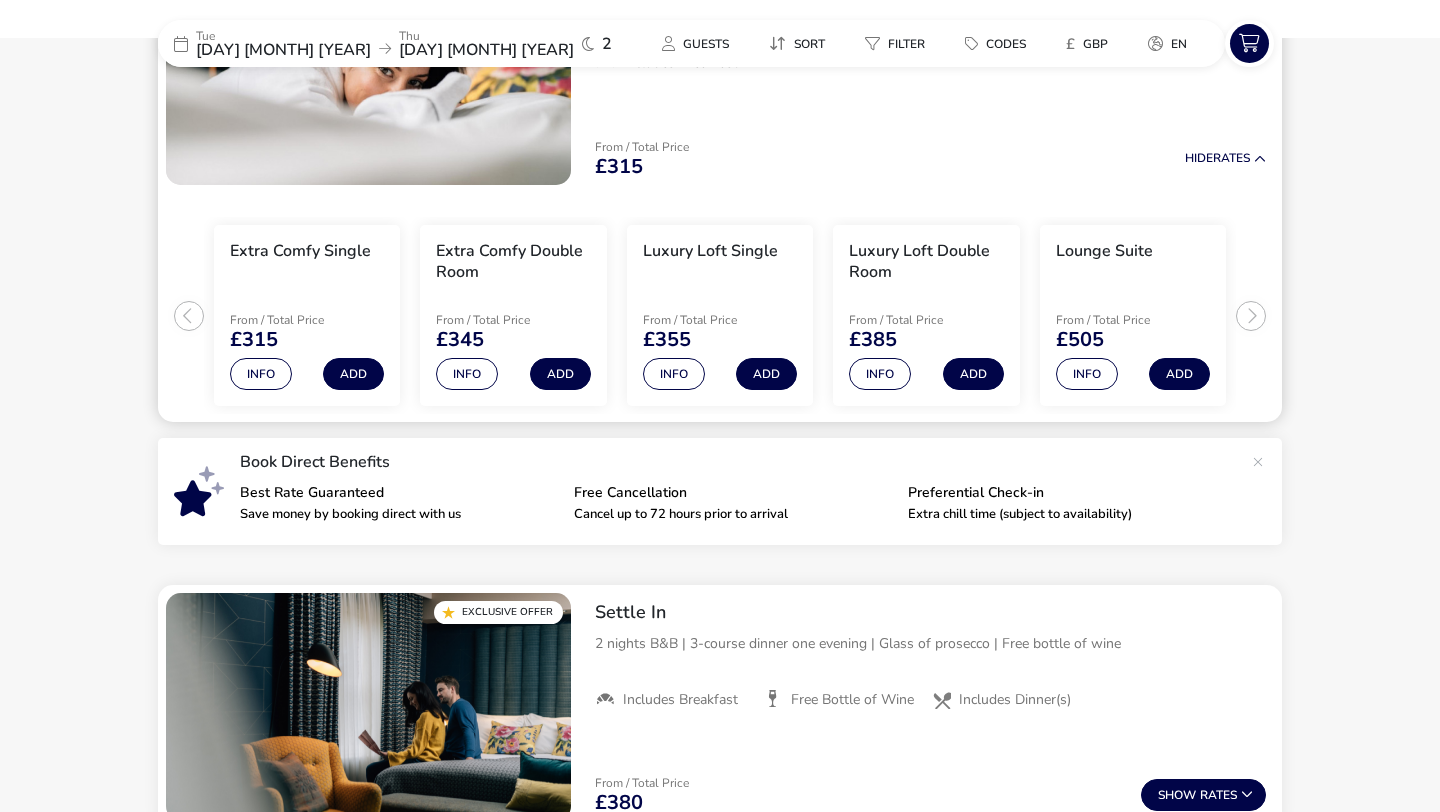 click on "Extra Comfy Single   From / Total Price  £315  Info   Add   Extra Comfy Double Room   From / Total Price  £345  Info   Add   Luxury Loft Single   From / Total Price  £355  Info   Add   Luxury Loft Double Room   From / Total Price  £385  Info   Add   Lounge Suite   From / Total Price  £505  Info   Add" at bounding box center (720, 308) 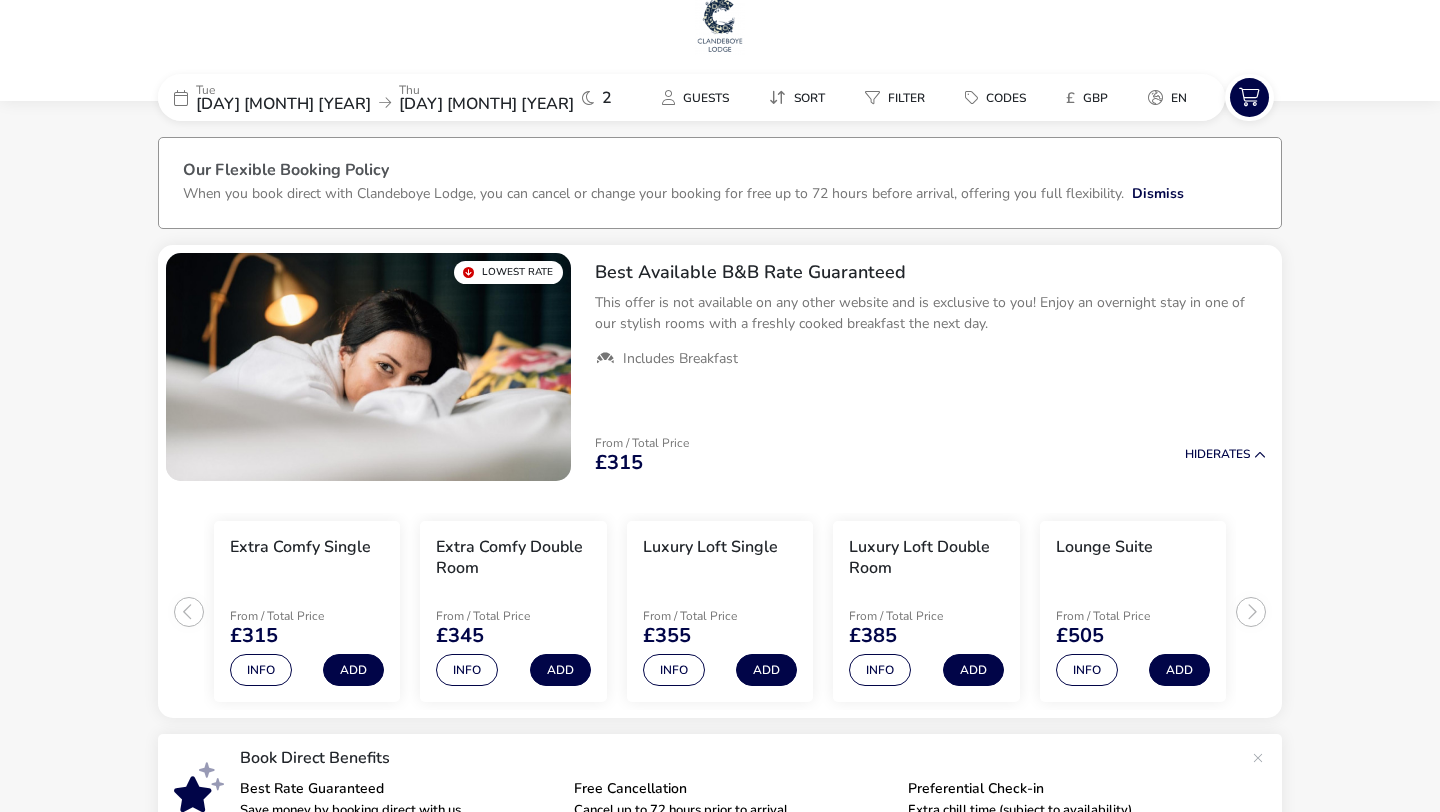 scroll, scrollTop: 19, scrollLeft: 0, axis: vertical 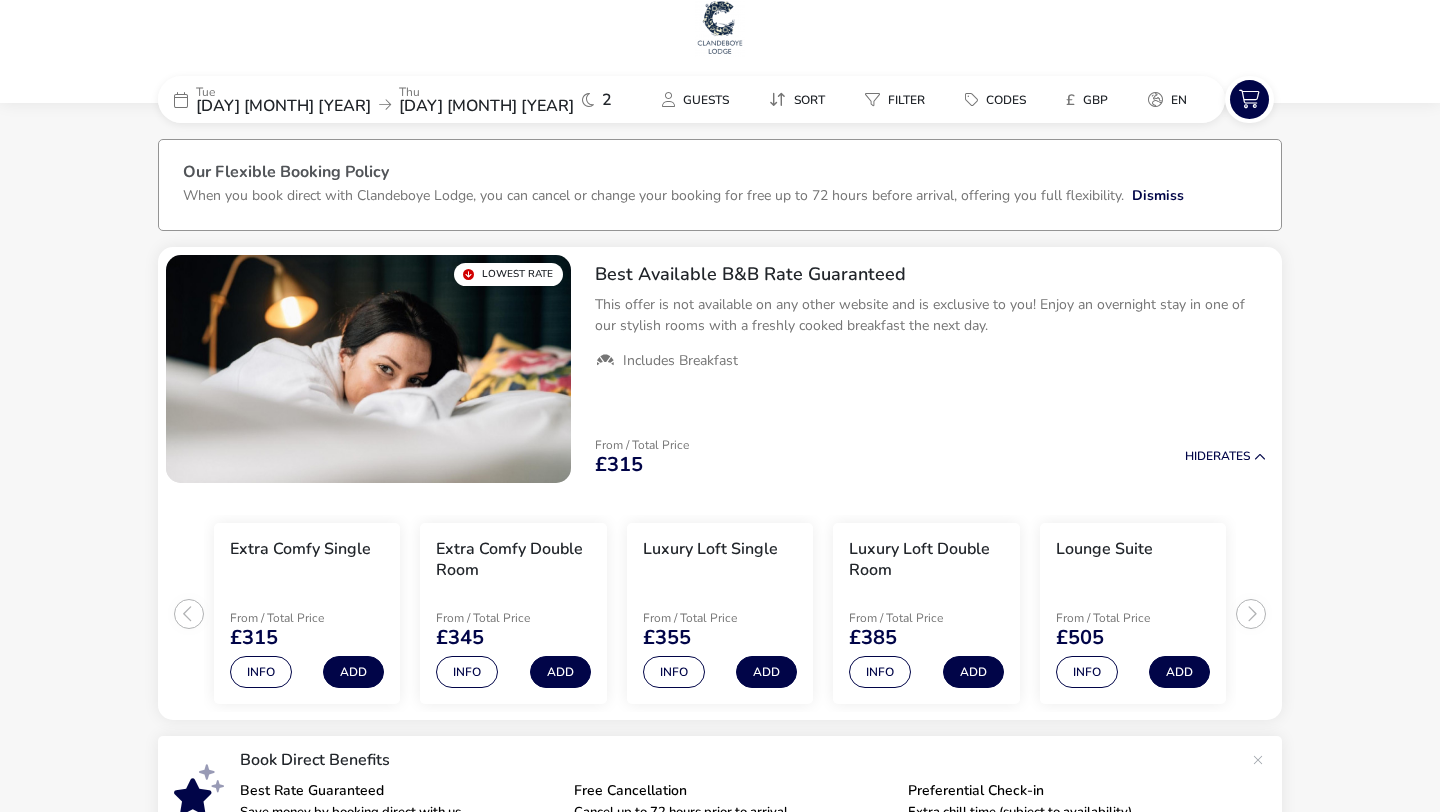 click on "Tue 23 Sep 2025 Thu 25 Sep 2025 2" at bounding box center [318, 99] 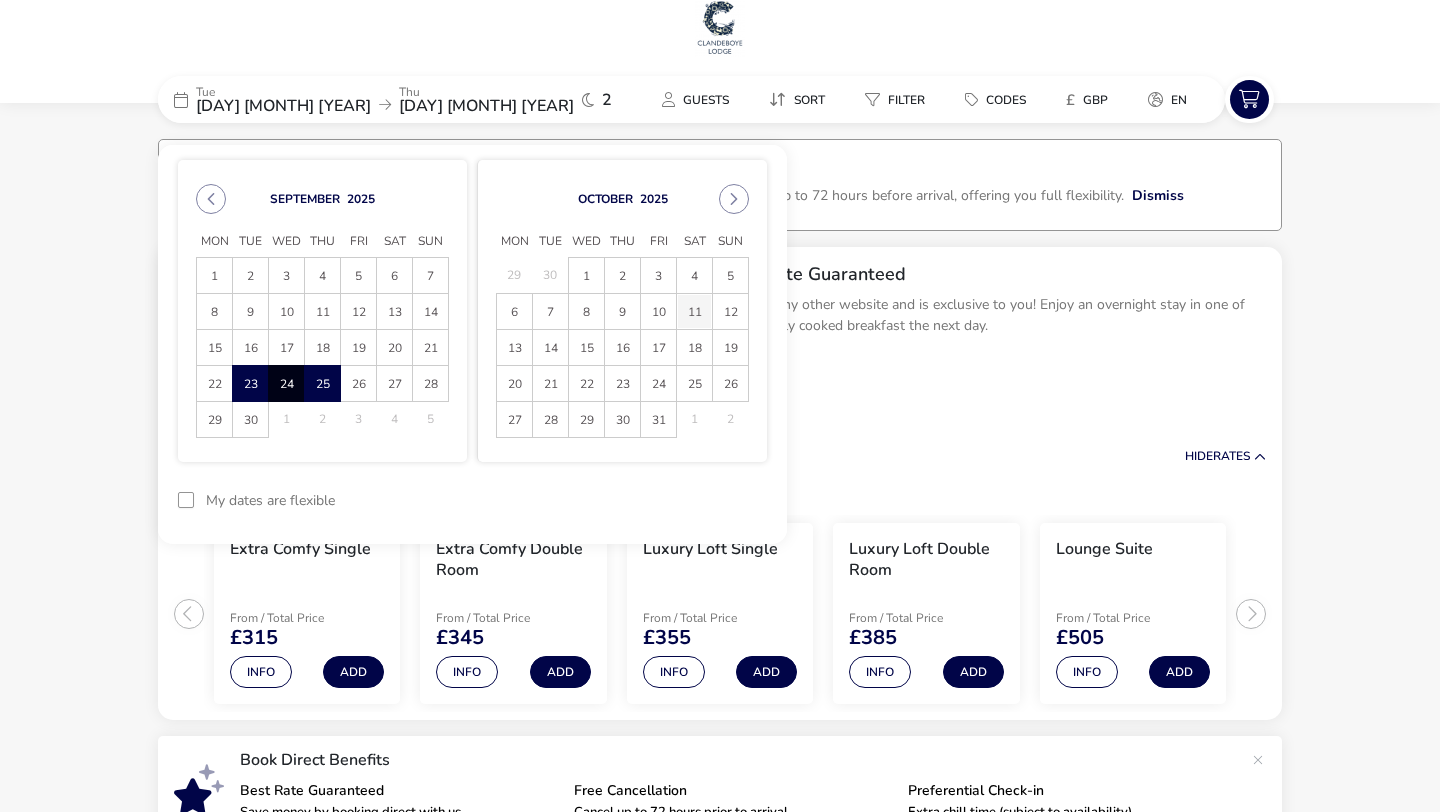 click on "11" at bounding box center (694, 311) 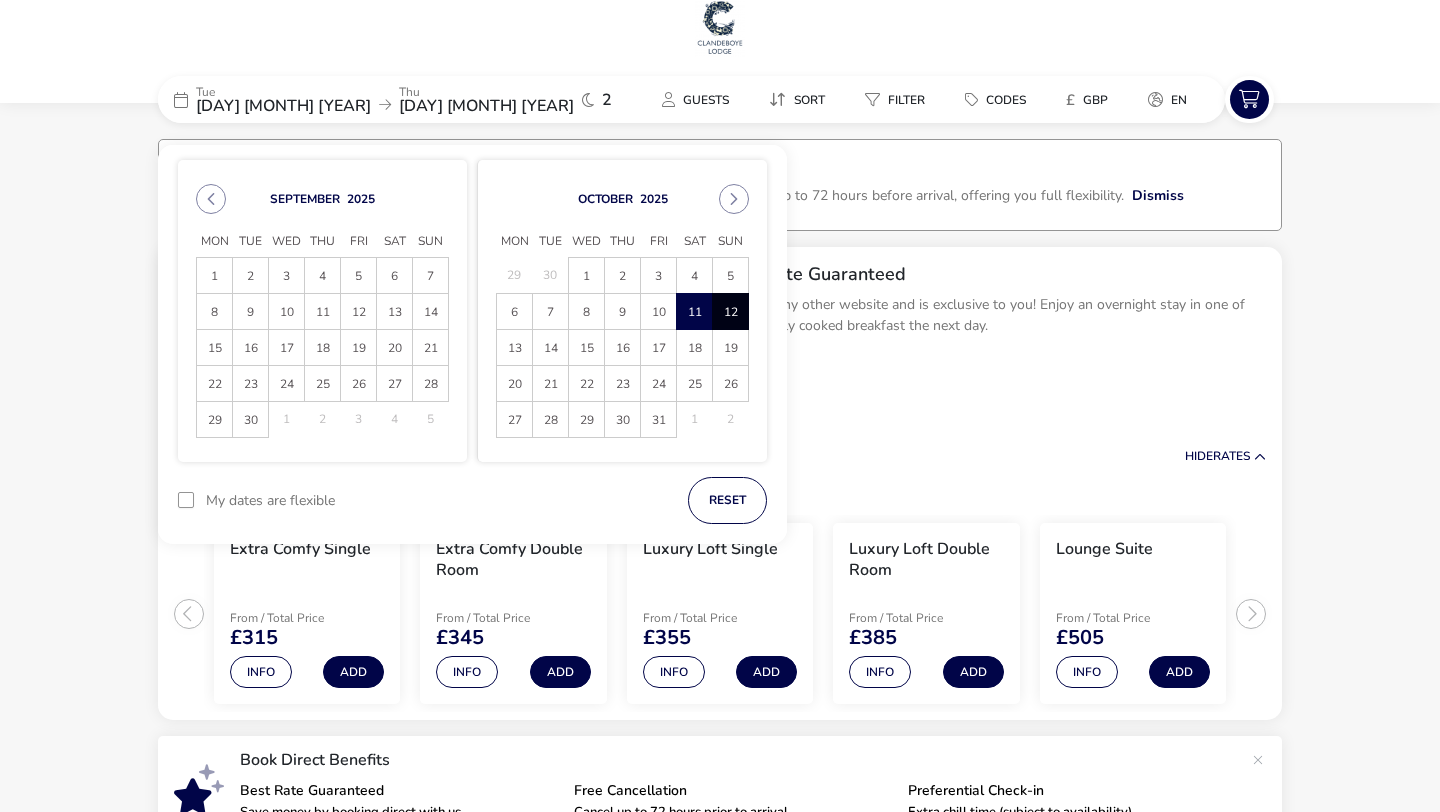 click on "12" at bounding box center [730, 311] 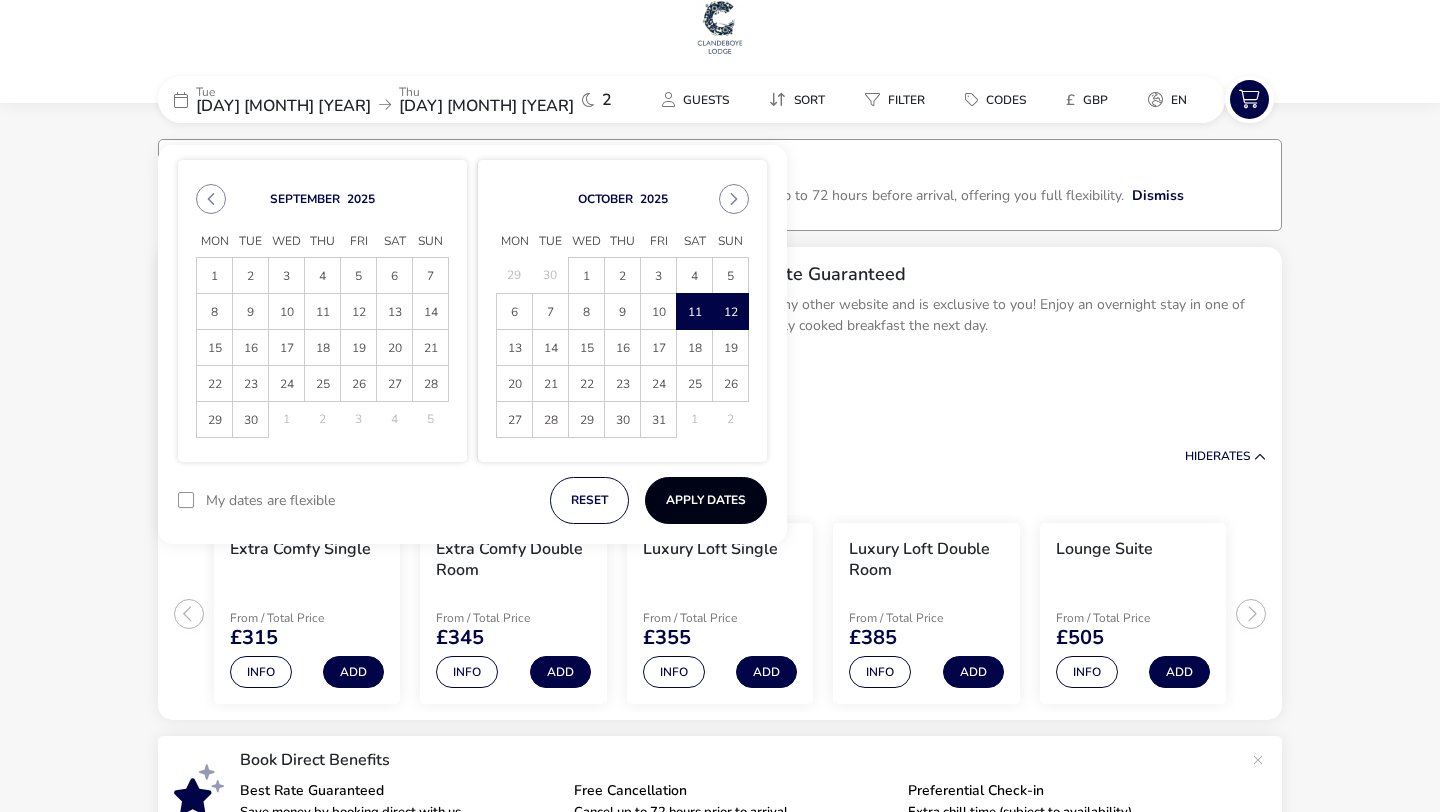click on "Apply Dates" at bounding box center (706, 500) 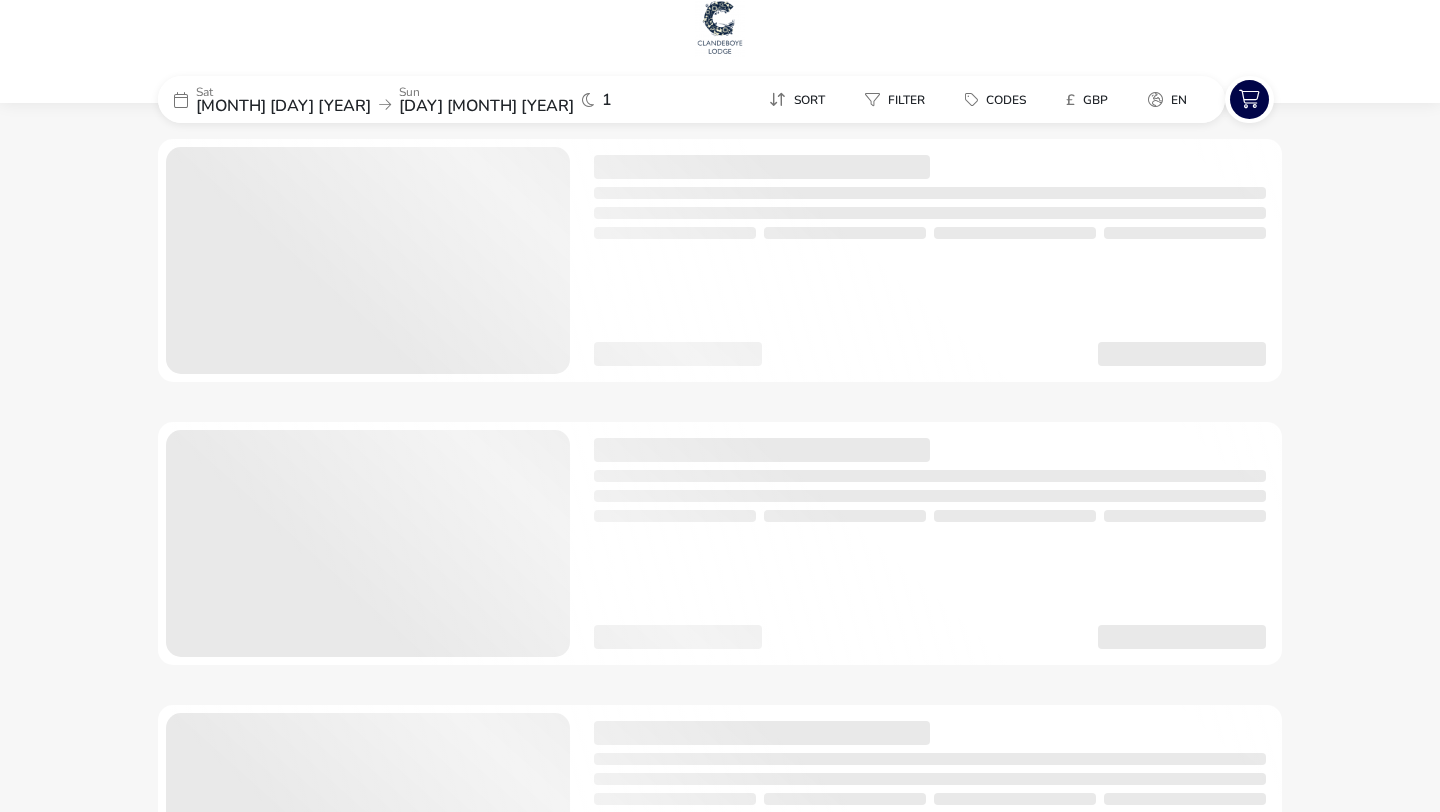 scroll, scrollTop: 0, scrollLeft: 0, axis: both 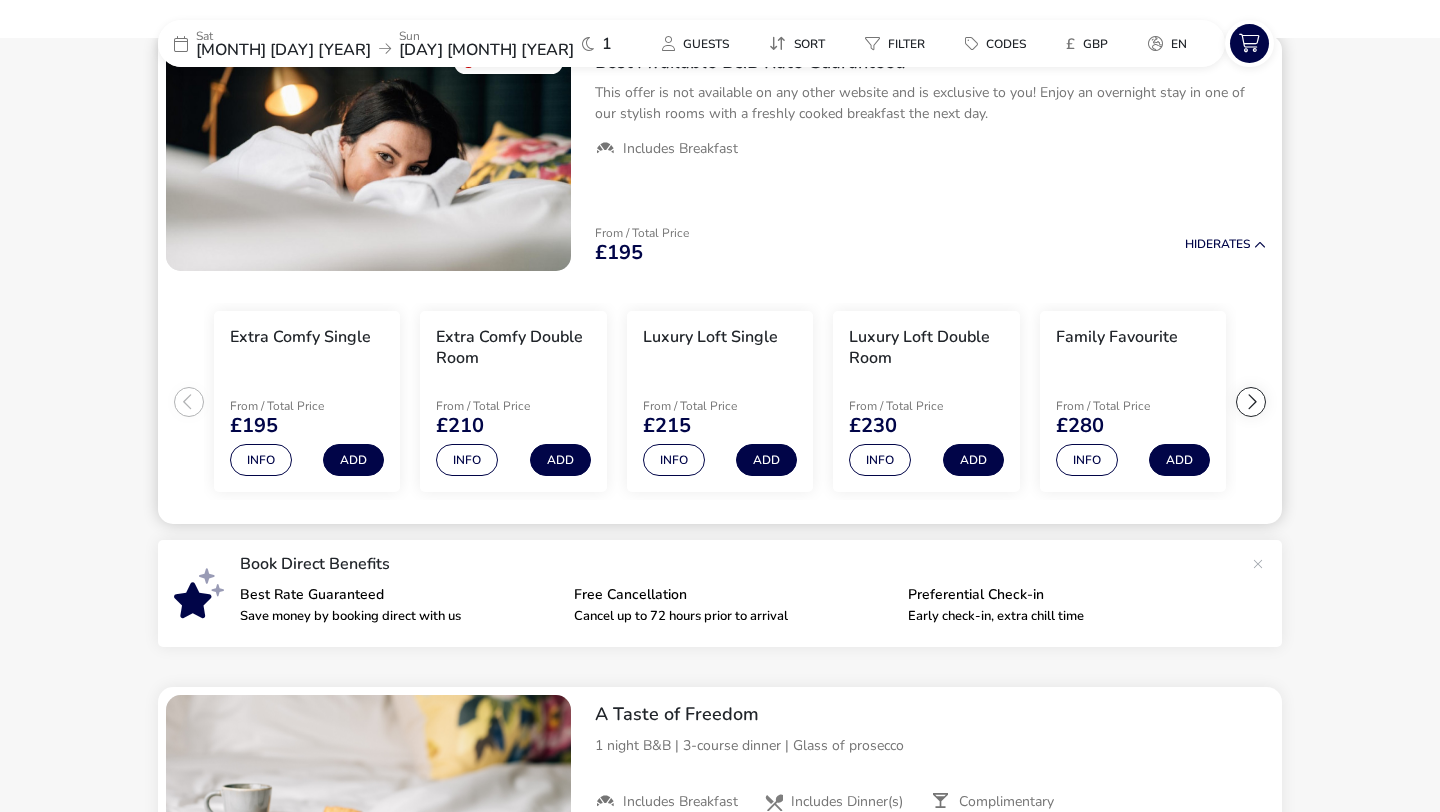 click at bounding box center (1251, 402) 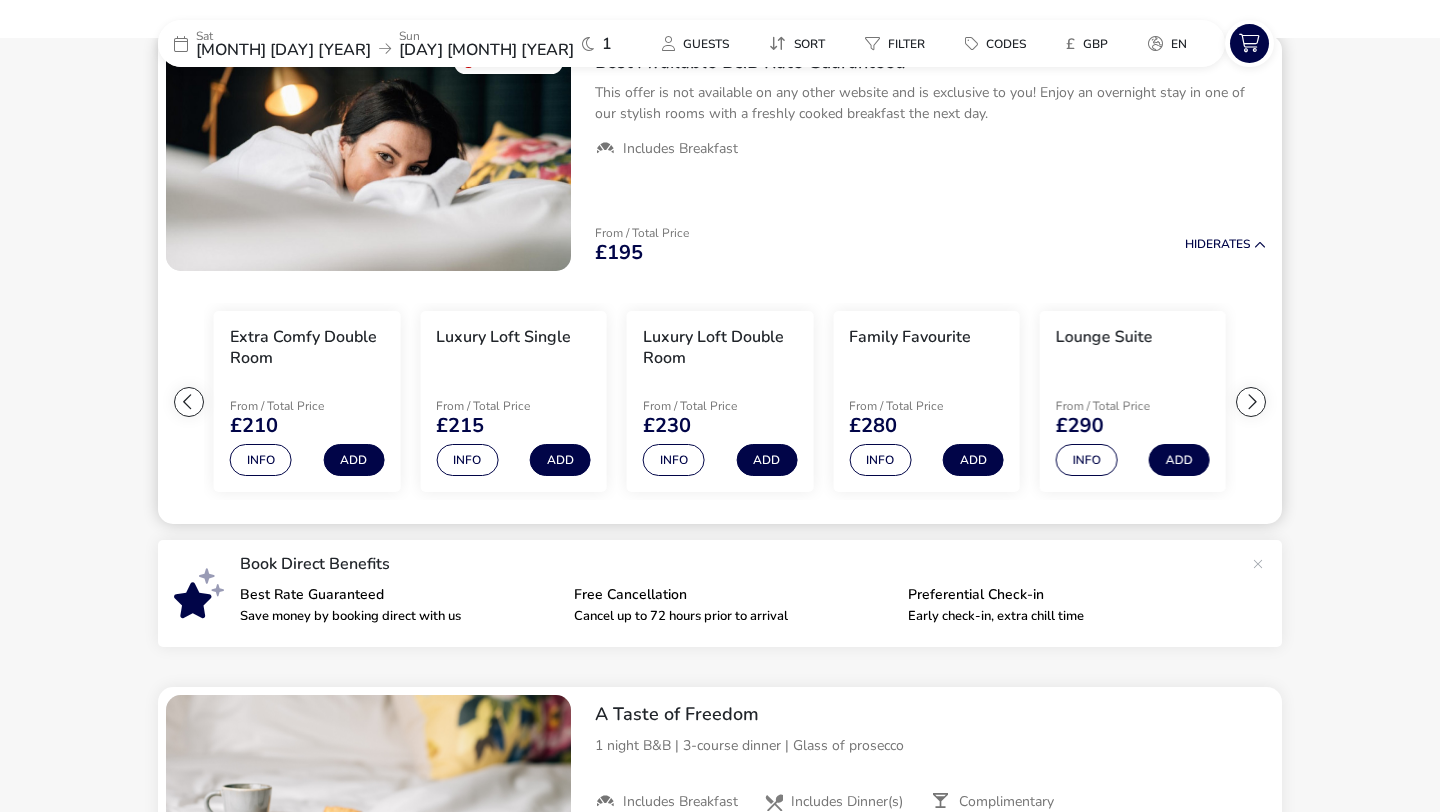 click at bounding box center (1251, 402) 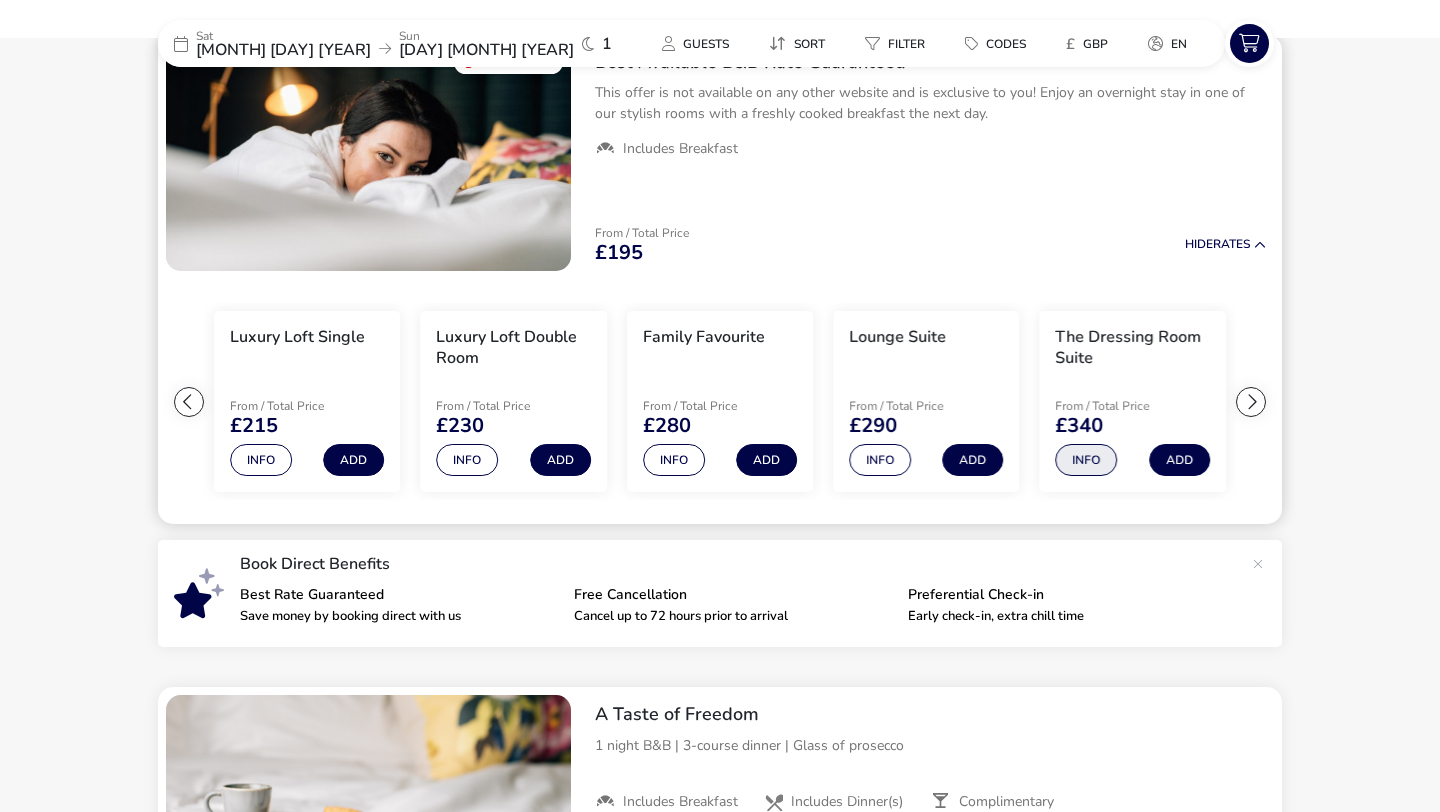 click on "Info" at bounding box center (1087, 460) 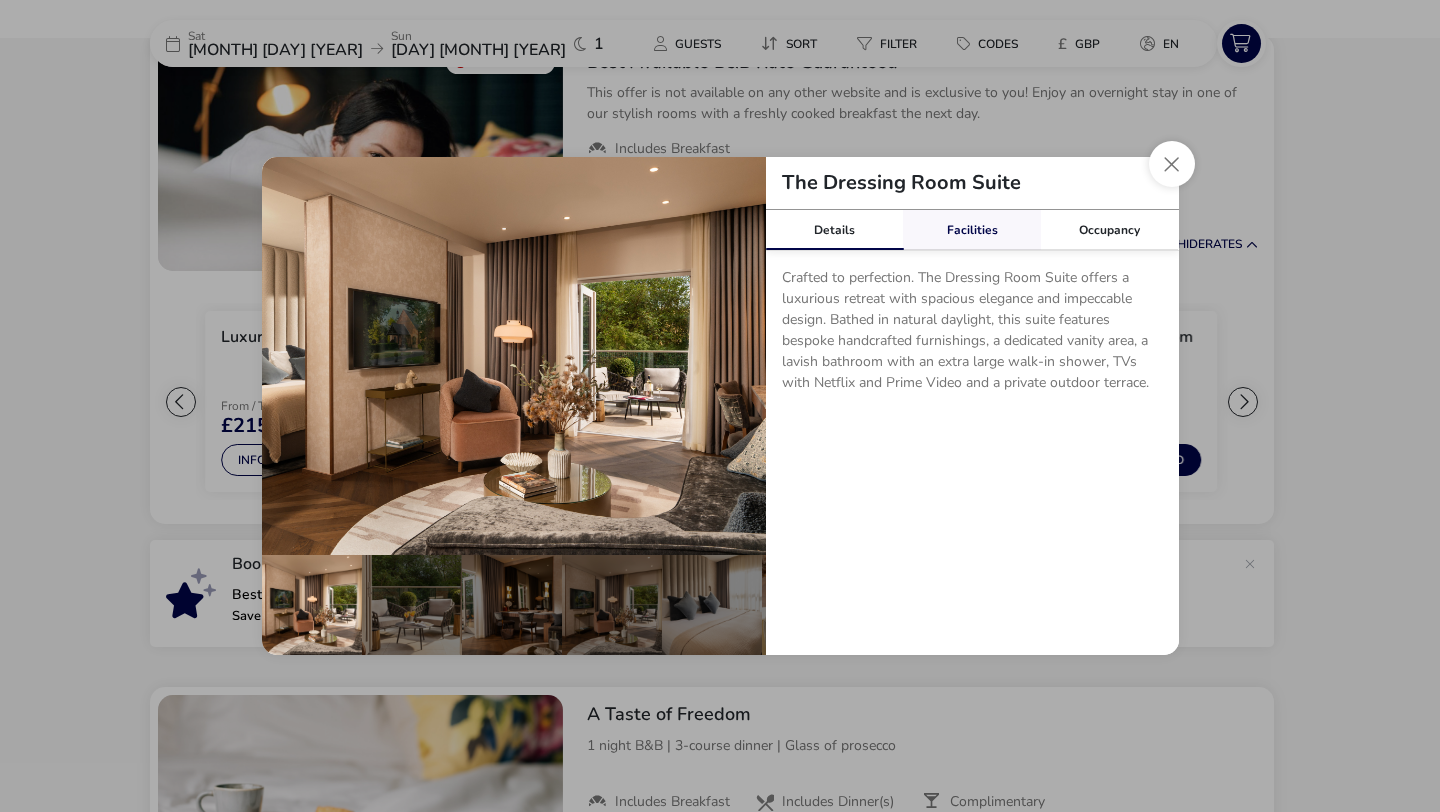 click on "Facilities" at bounding box center [972, 230] 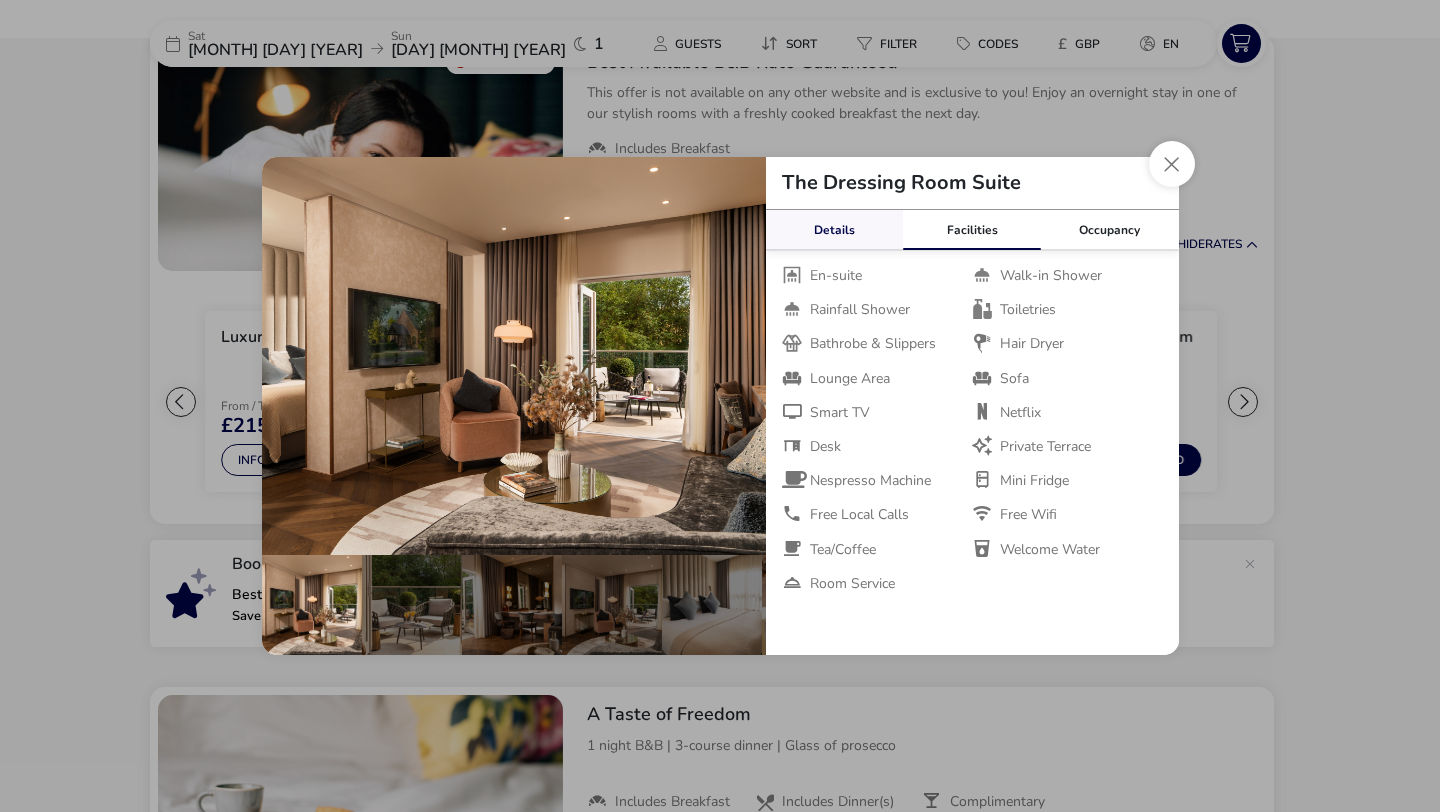 click on "Details" at bounding box center (835, 230) 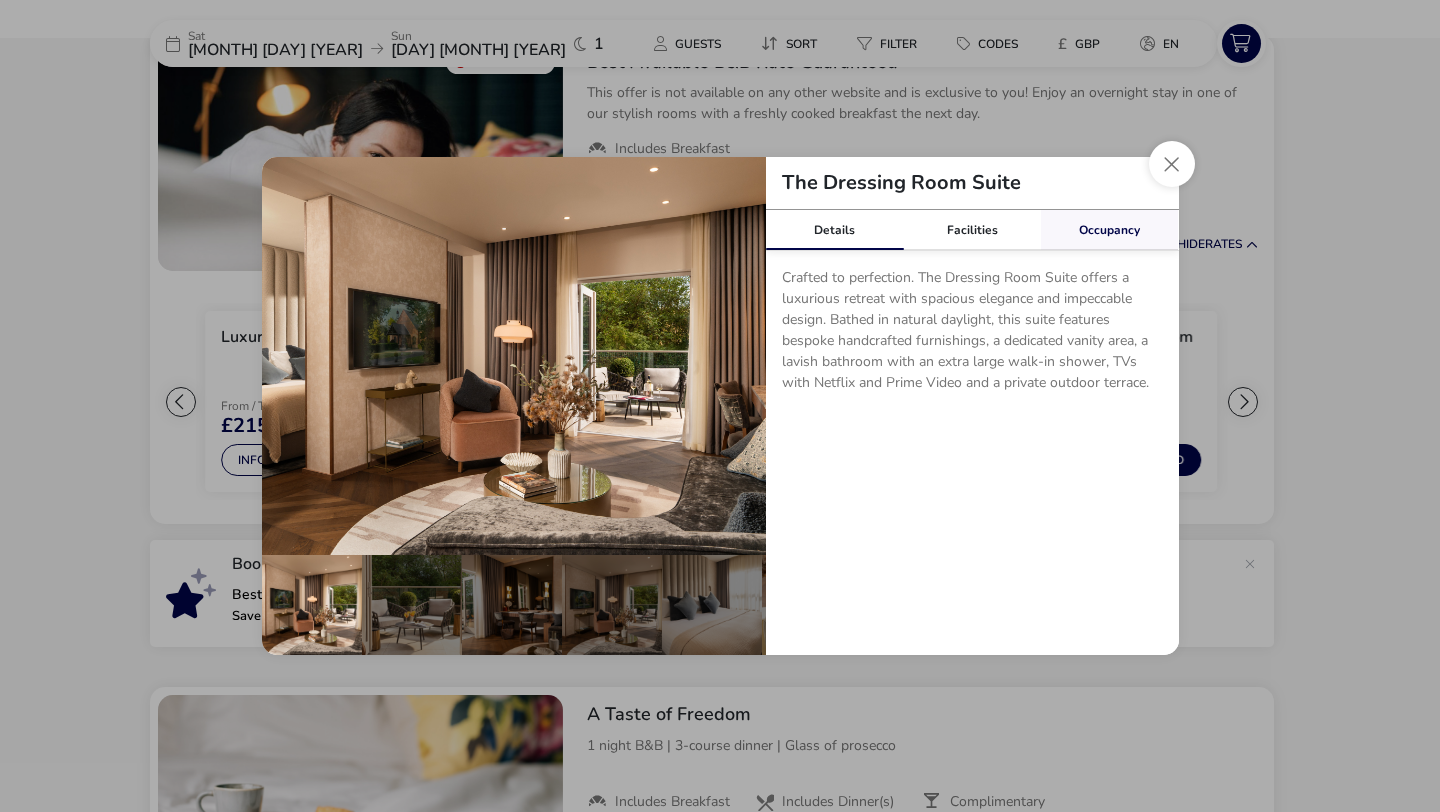 click on "Occupancy" at bounding box center [1110, 230] 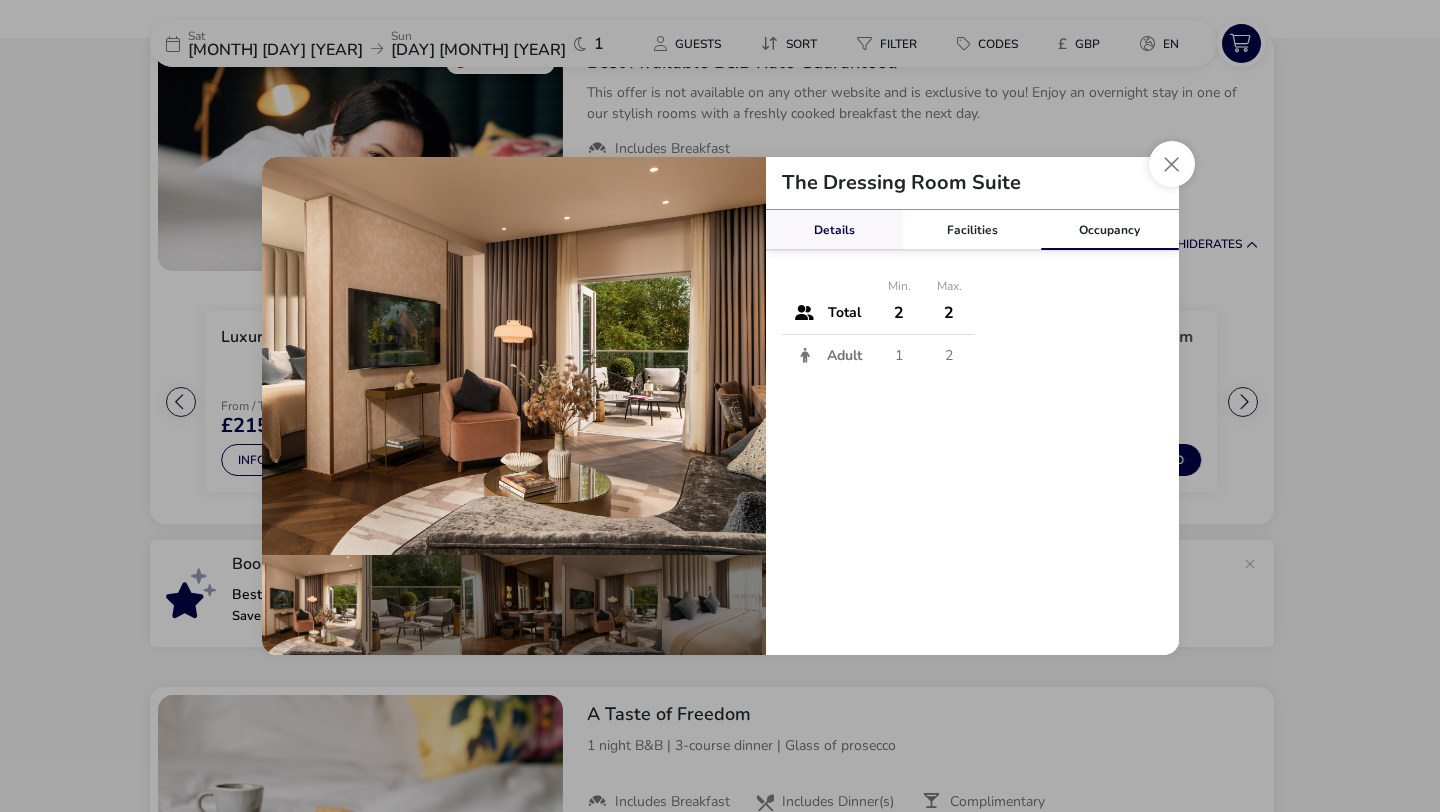 click on "Details" at bounding box center (835, 230) 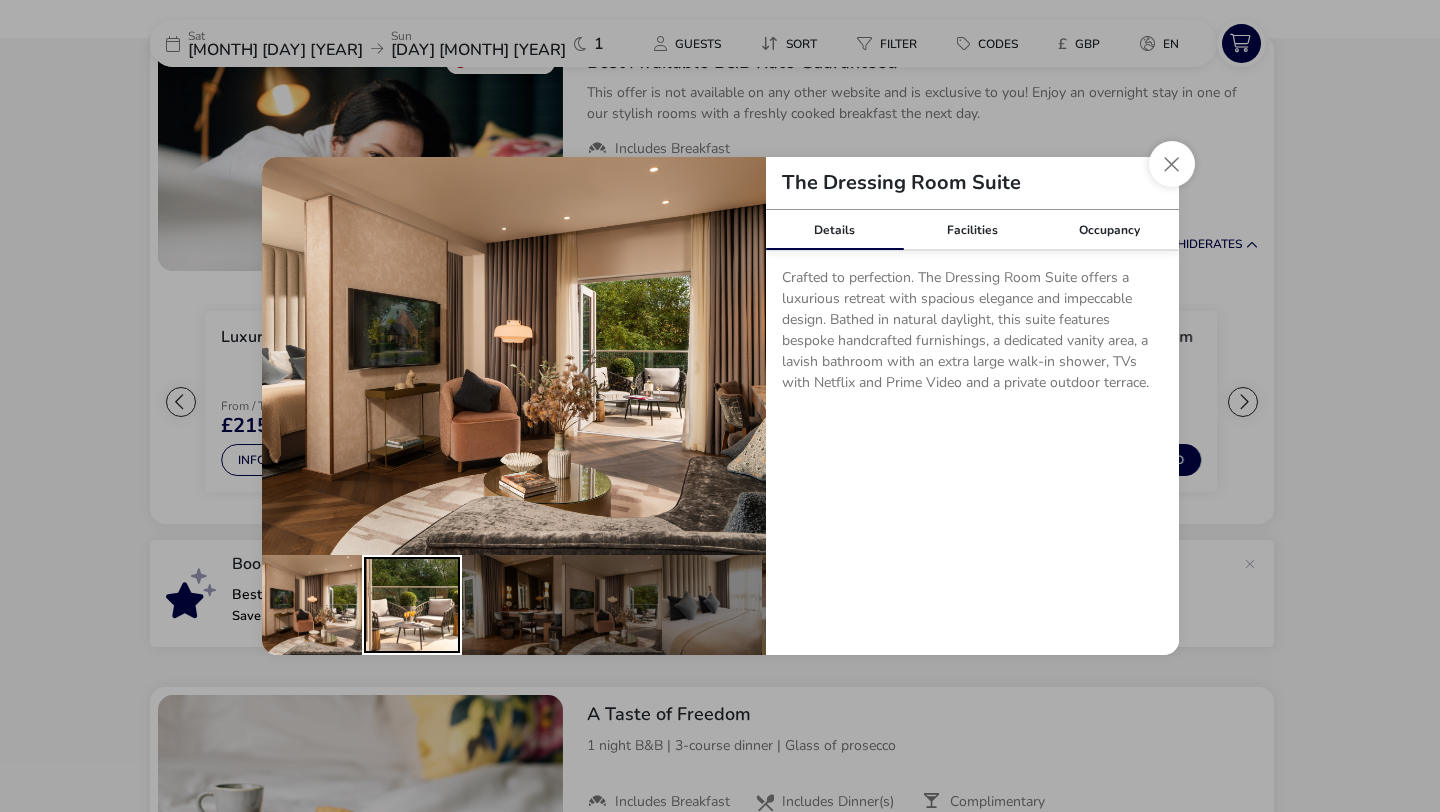 click at bounding box center [412, 605] 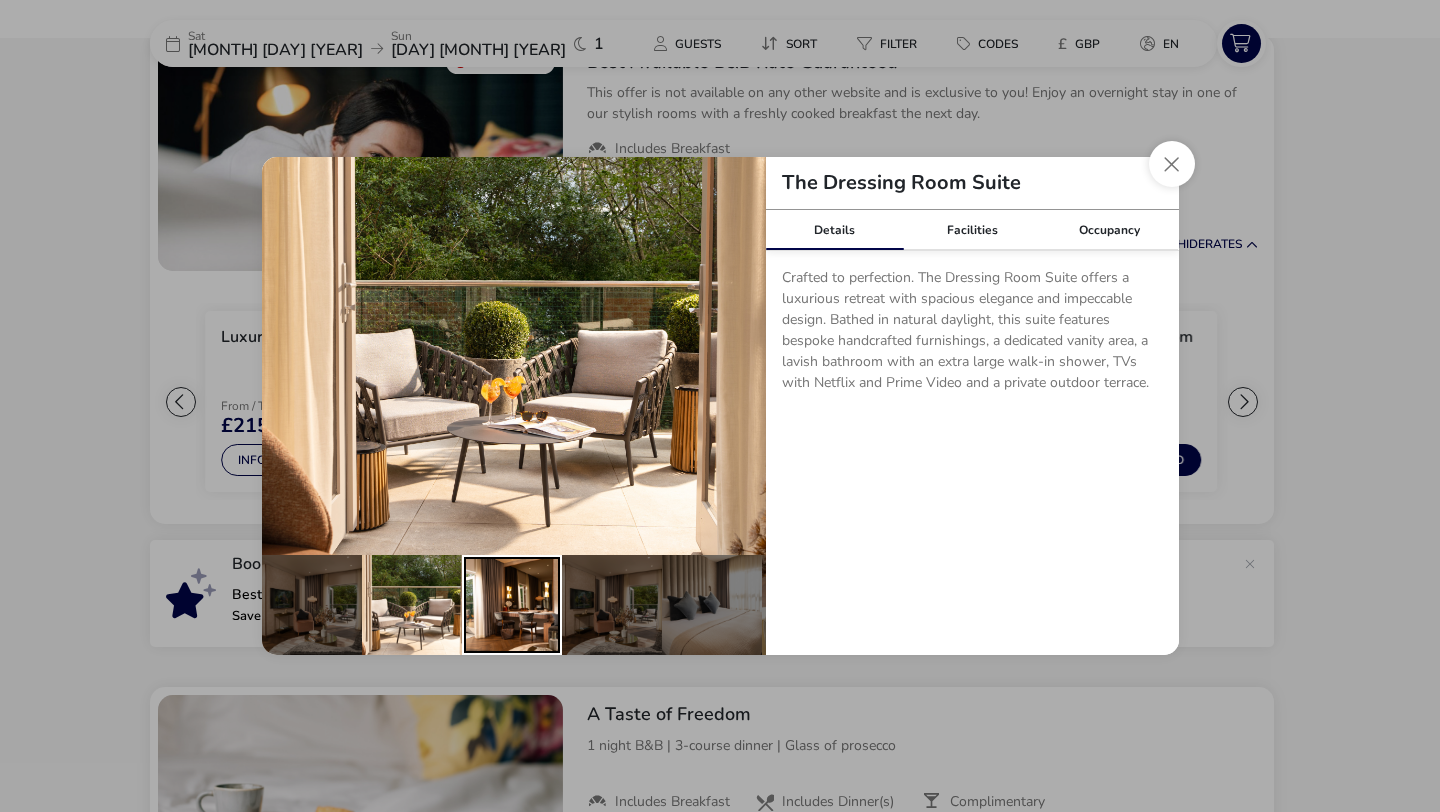 click at bounding box center [512, 605] 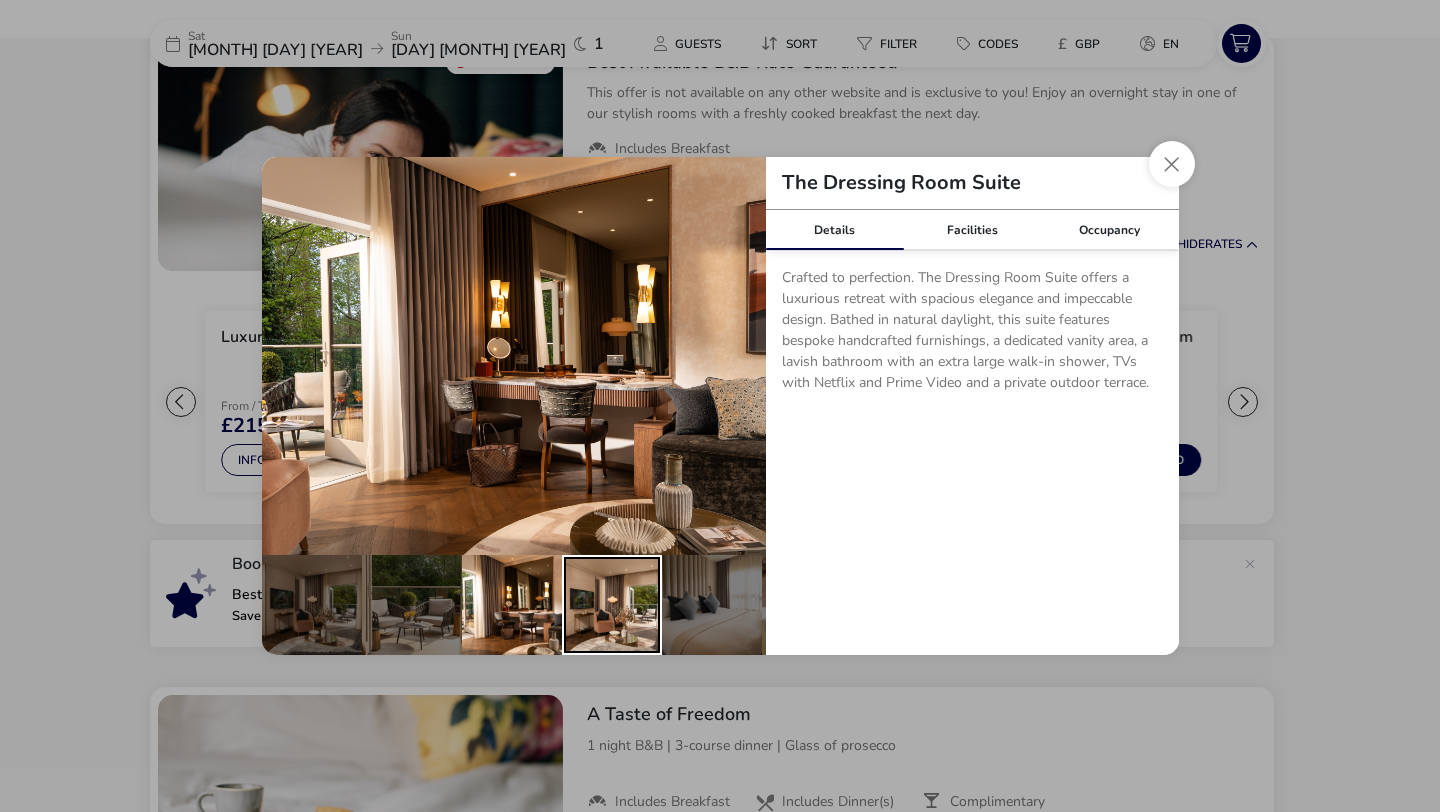 click at bounding box center [612, 605] 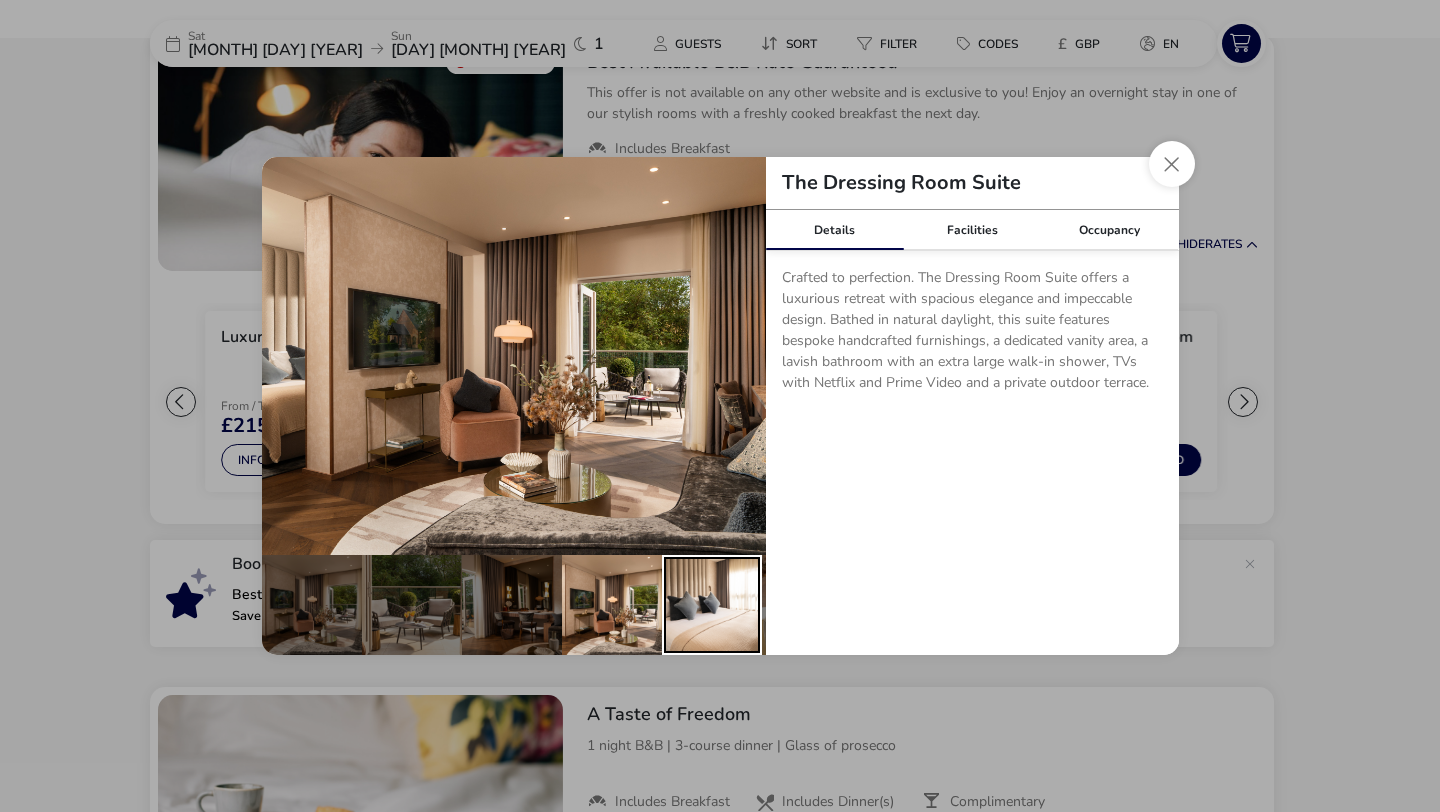 click at bounding box center [712, 605] 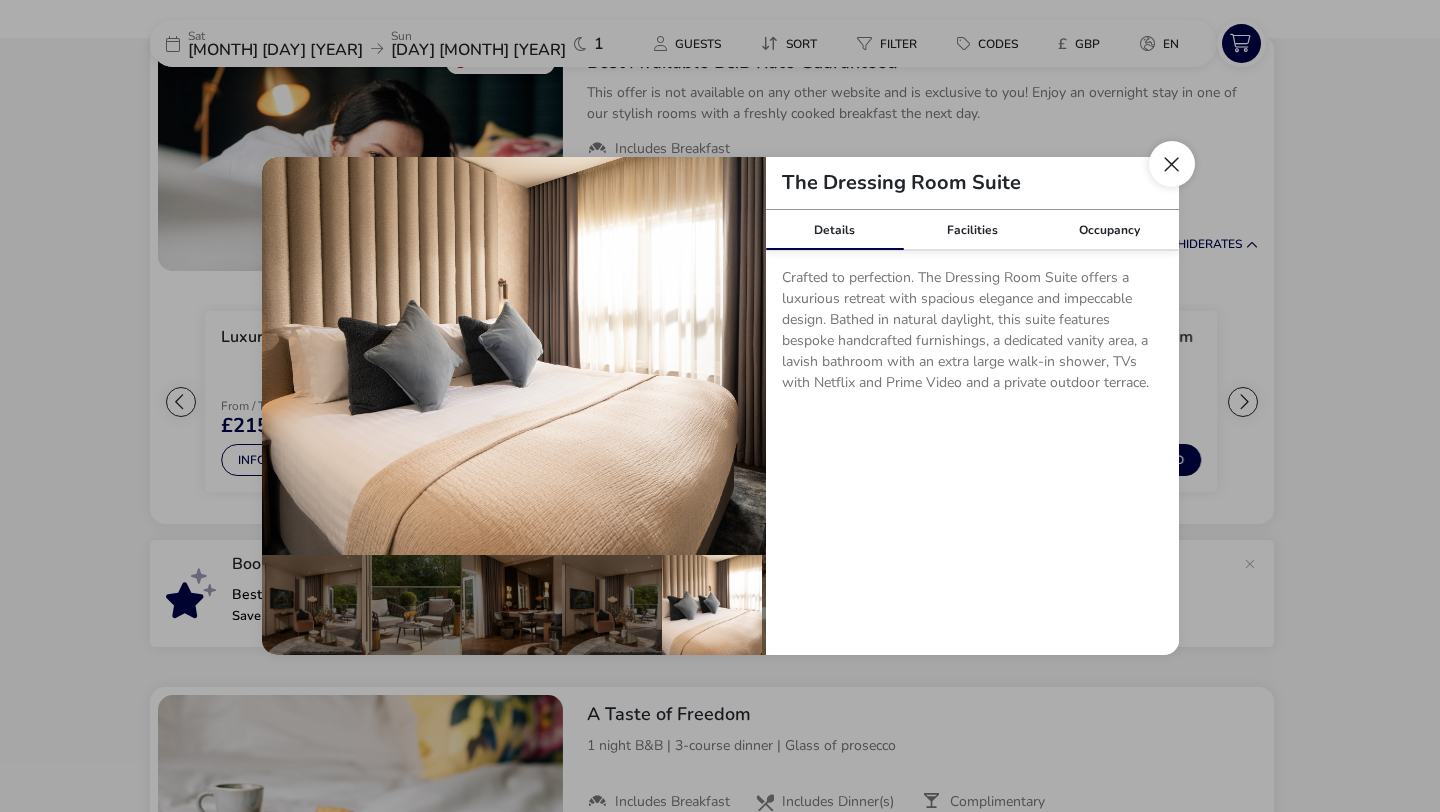 click at bounding box center [1172, 164] 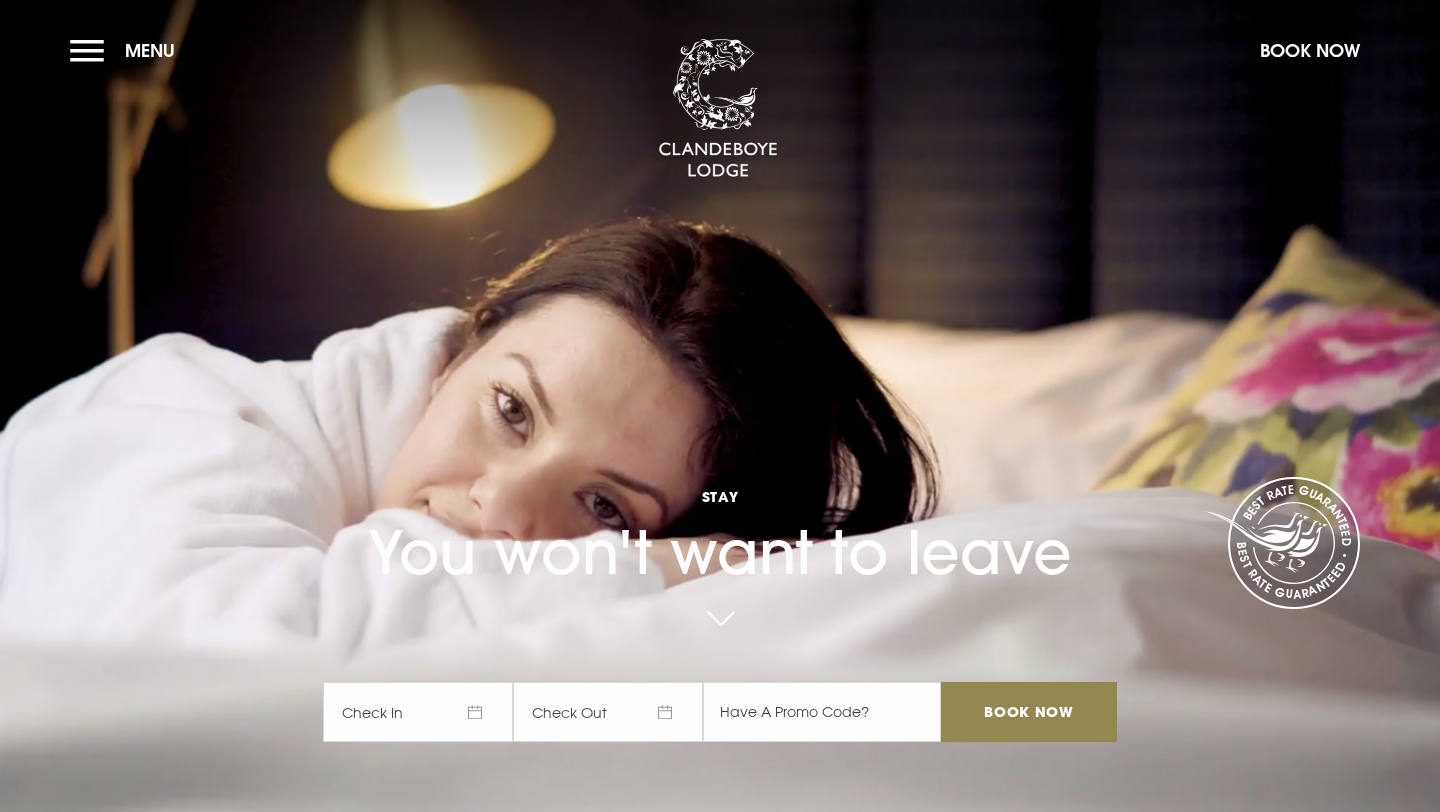 scroll, scrollTop: 0, scrollLeft: 0, axis: both 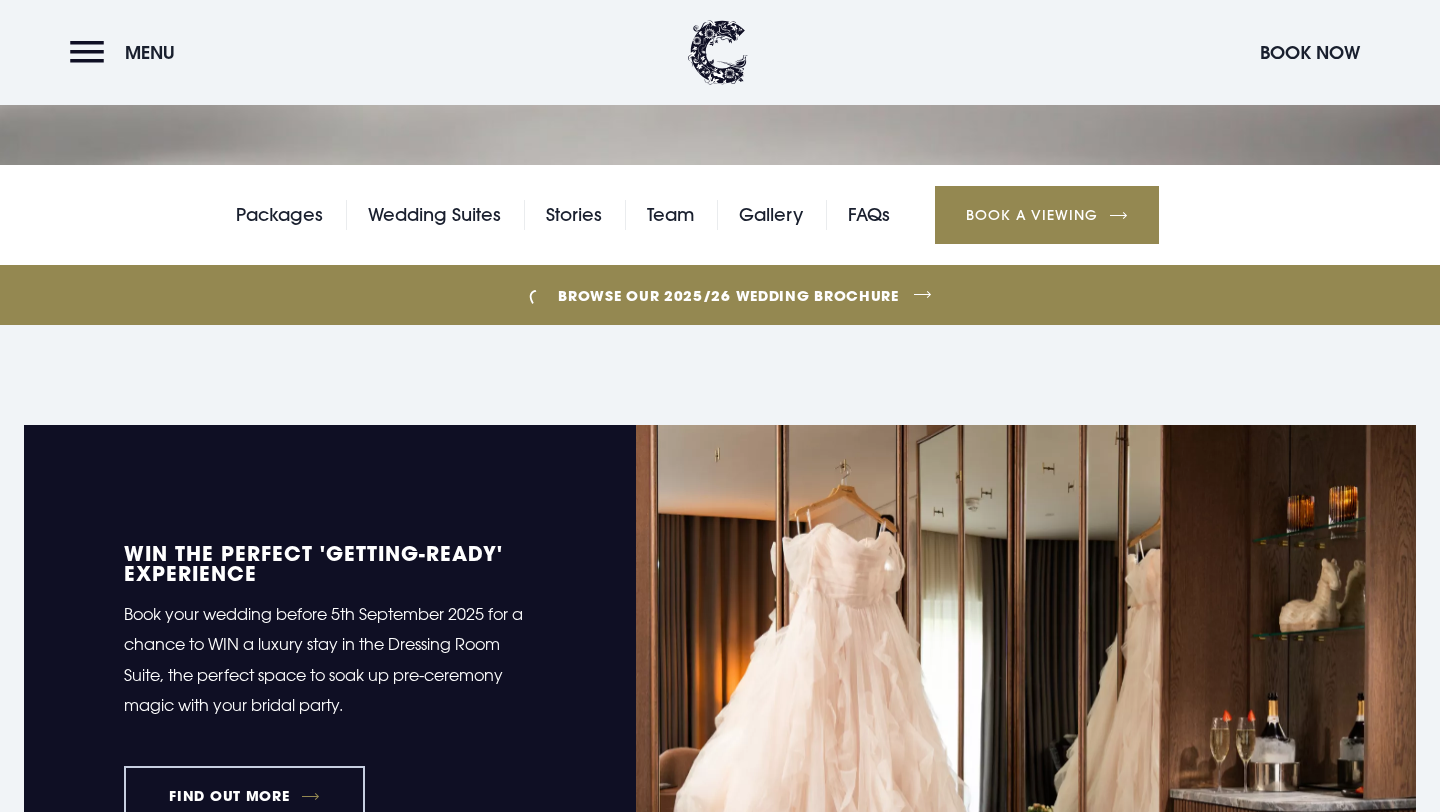 click on "FIND OUT MORE" at bounding box center (244, 796) 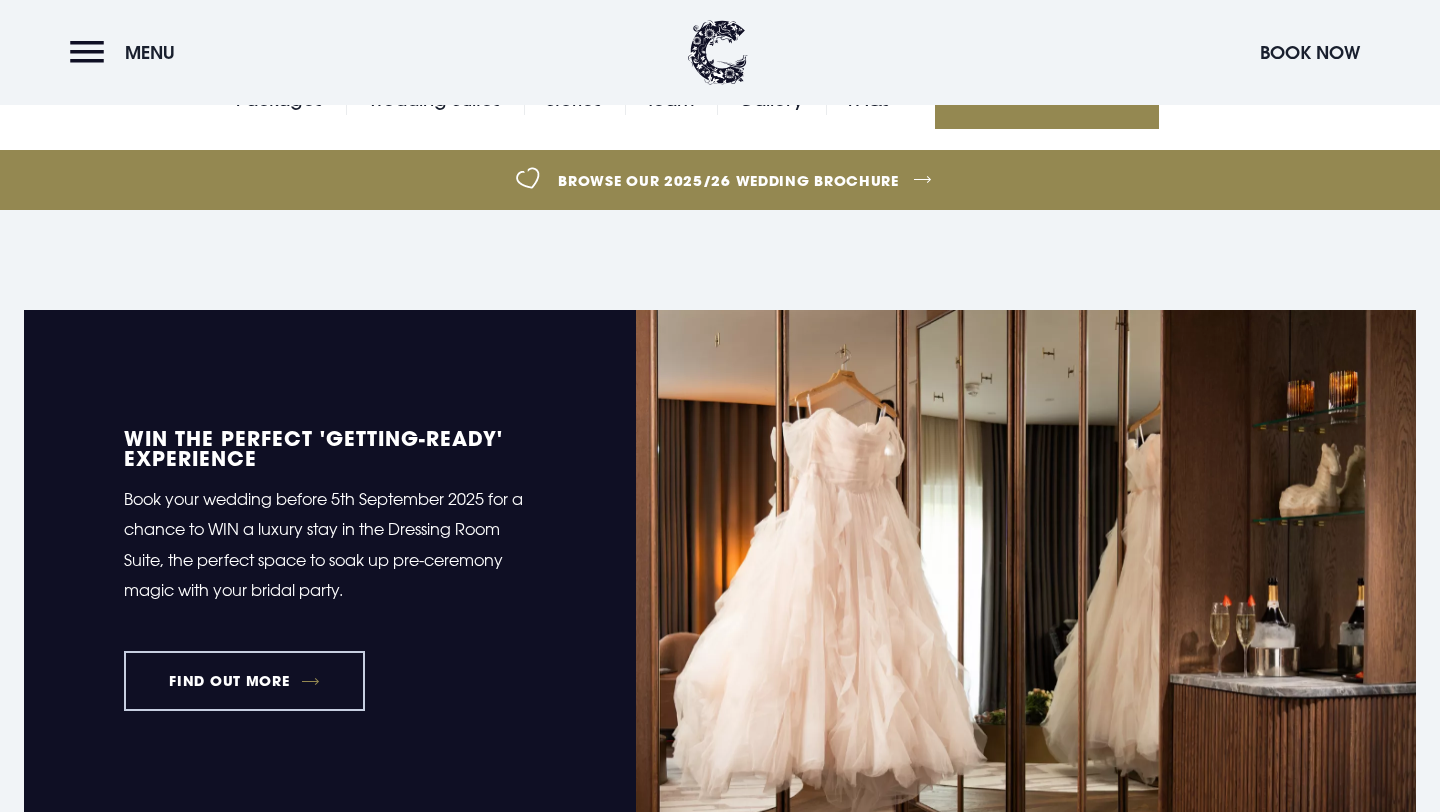 scroll, scrollTop: 896, scrollLeft: 0, axis: vertical 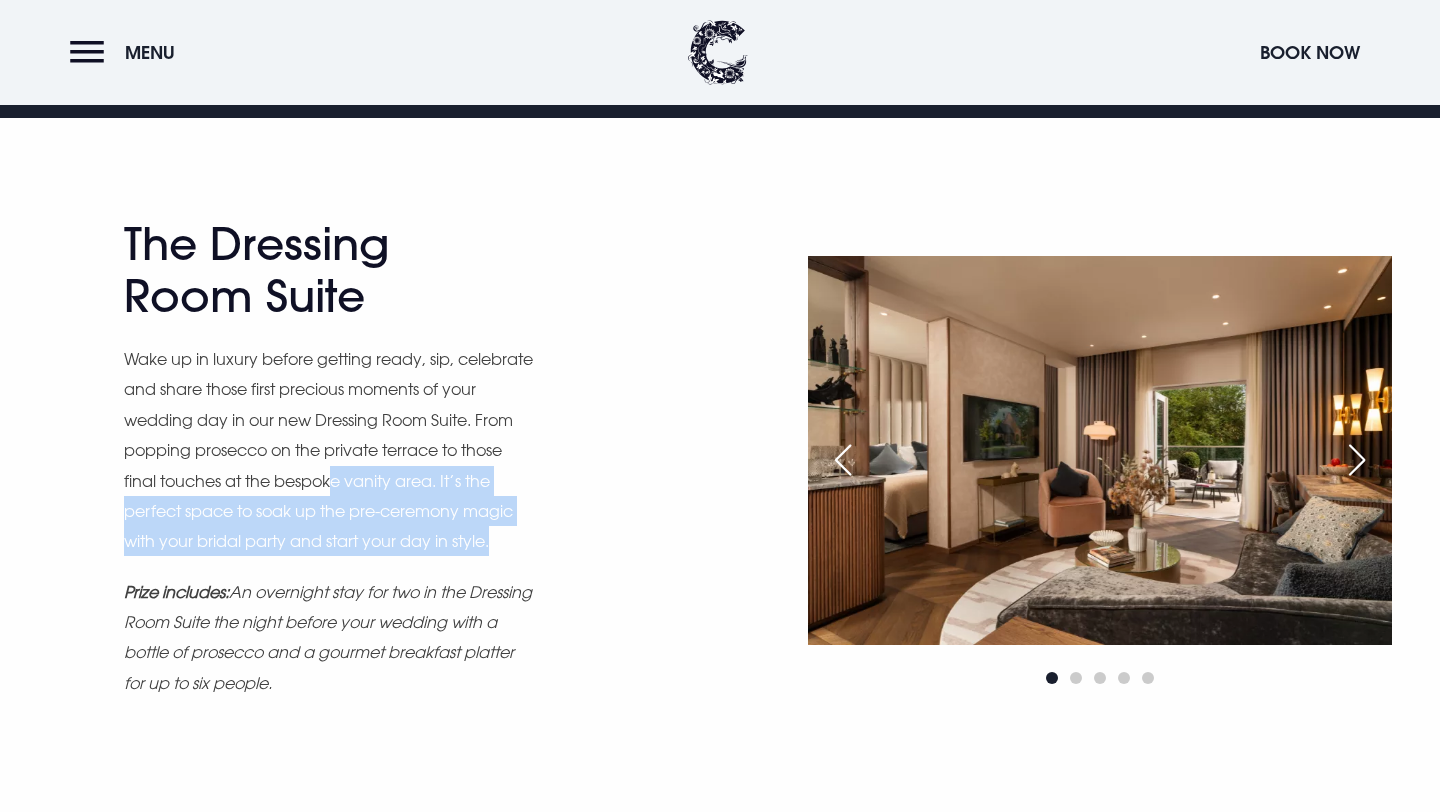 drag, startPoint x: 384, startPoint y: 478, endPoint x: 409, endPoint y: 560, distance: 85.72631 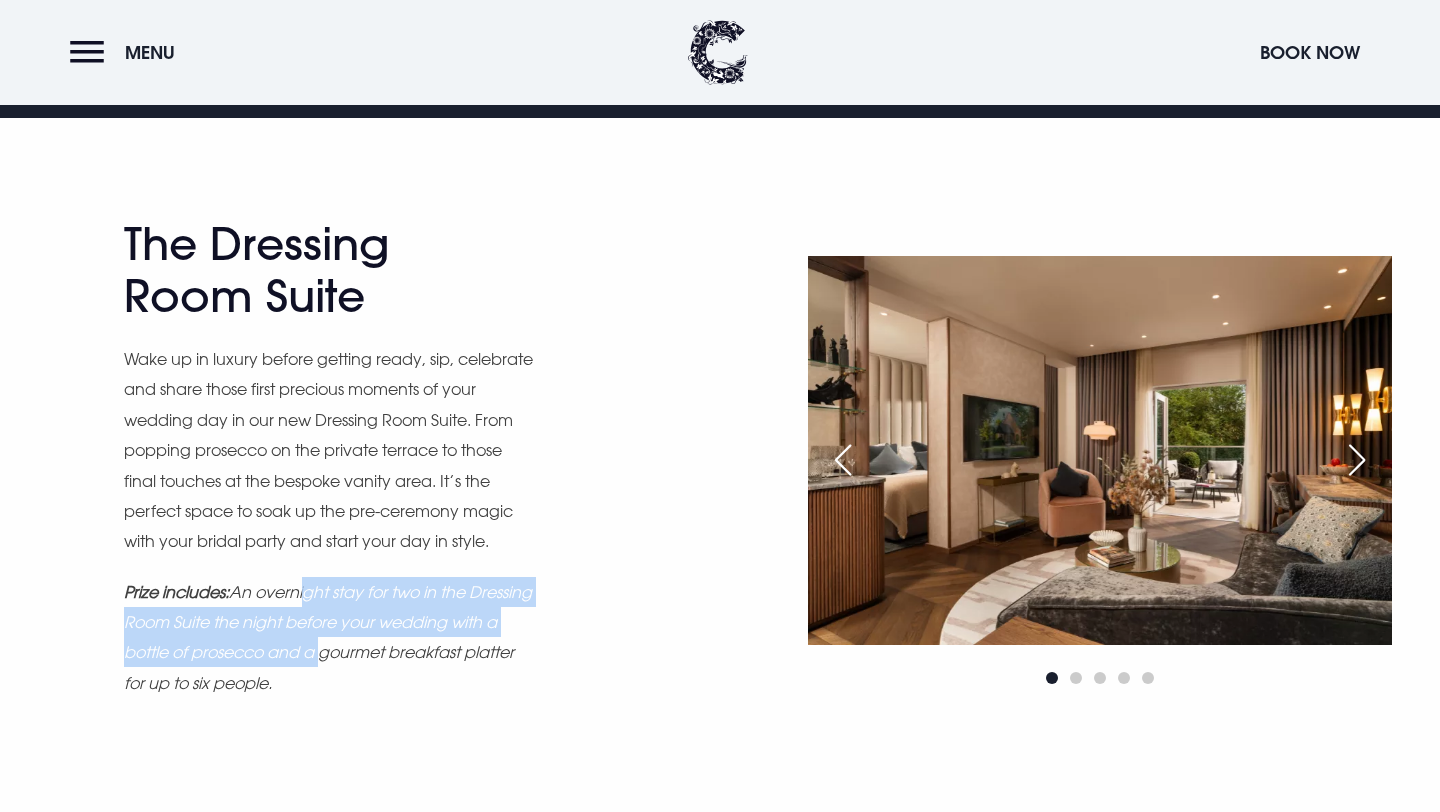drag, startPoint x: 314, startPoint y: 627, endPoint x: 377, endPoint y: 677, distance: 80.43009 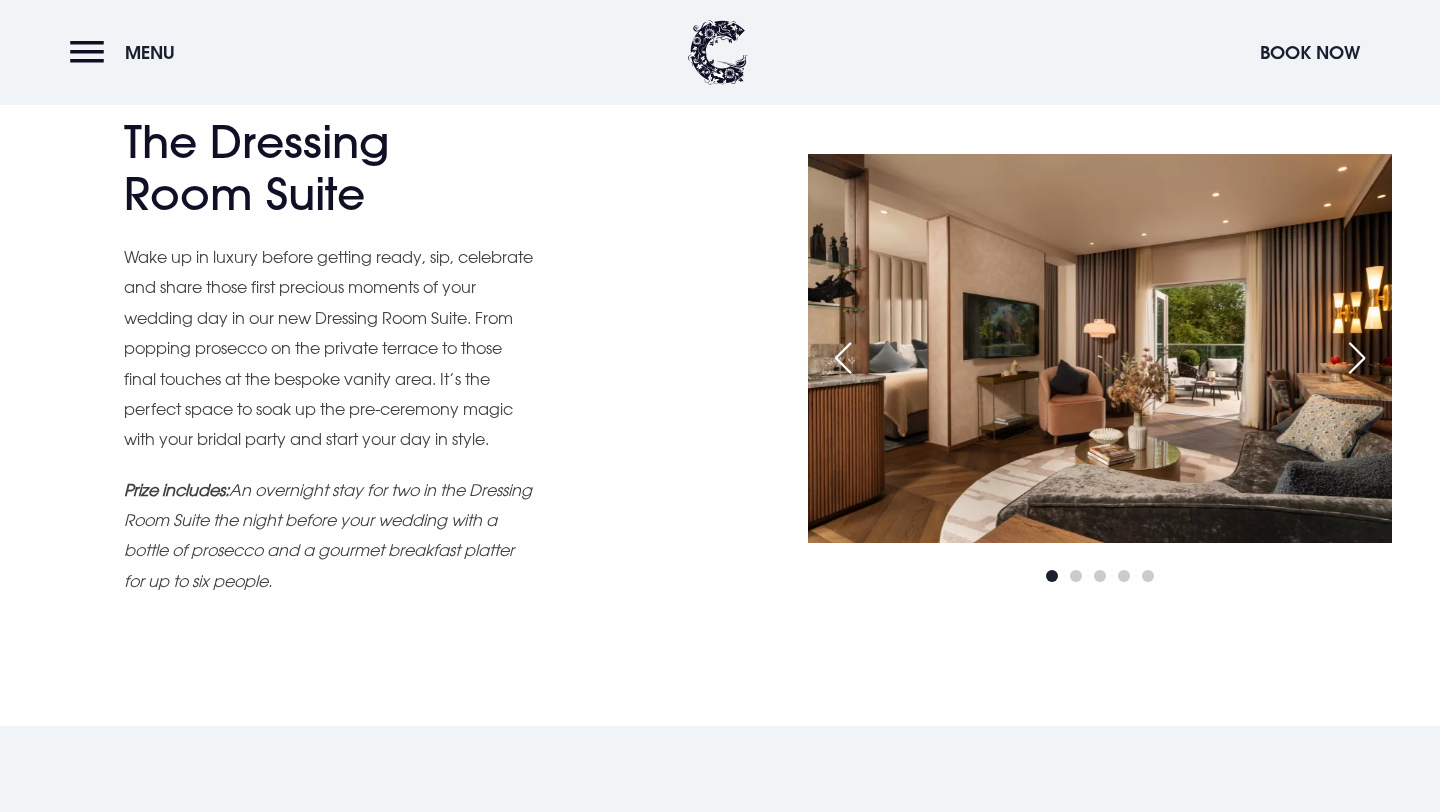 scroll, scrollTop: 1117, scrollLeft: 0, axis: vertical 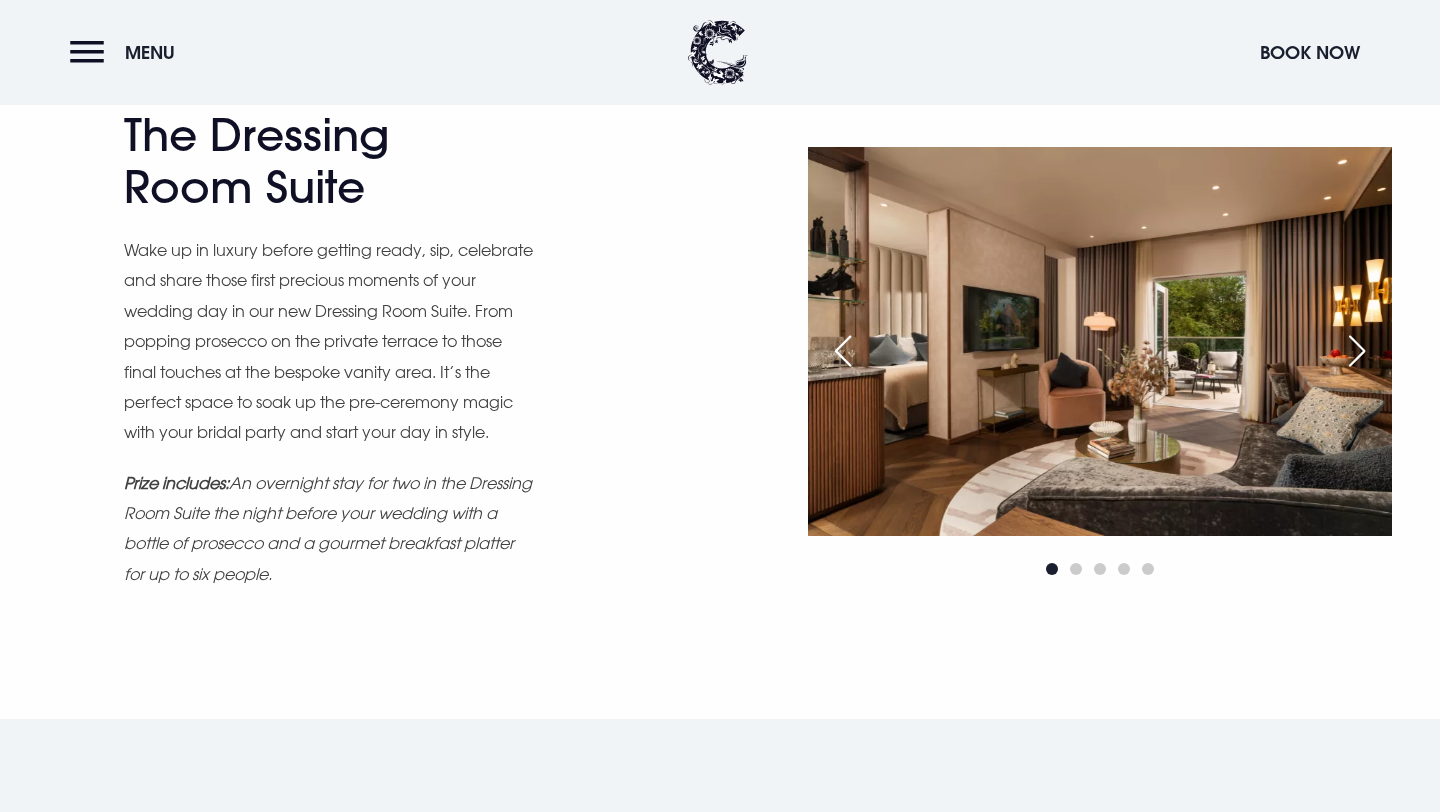 click at bounding box center (1357, 351) 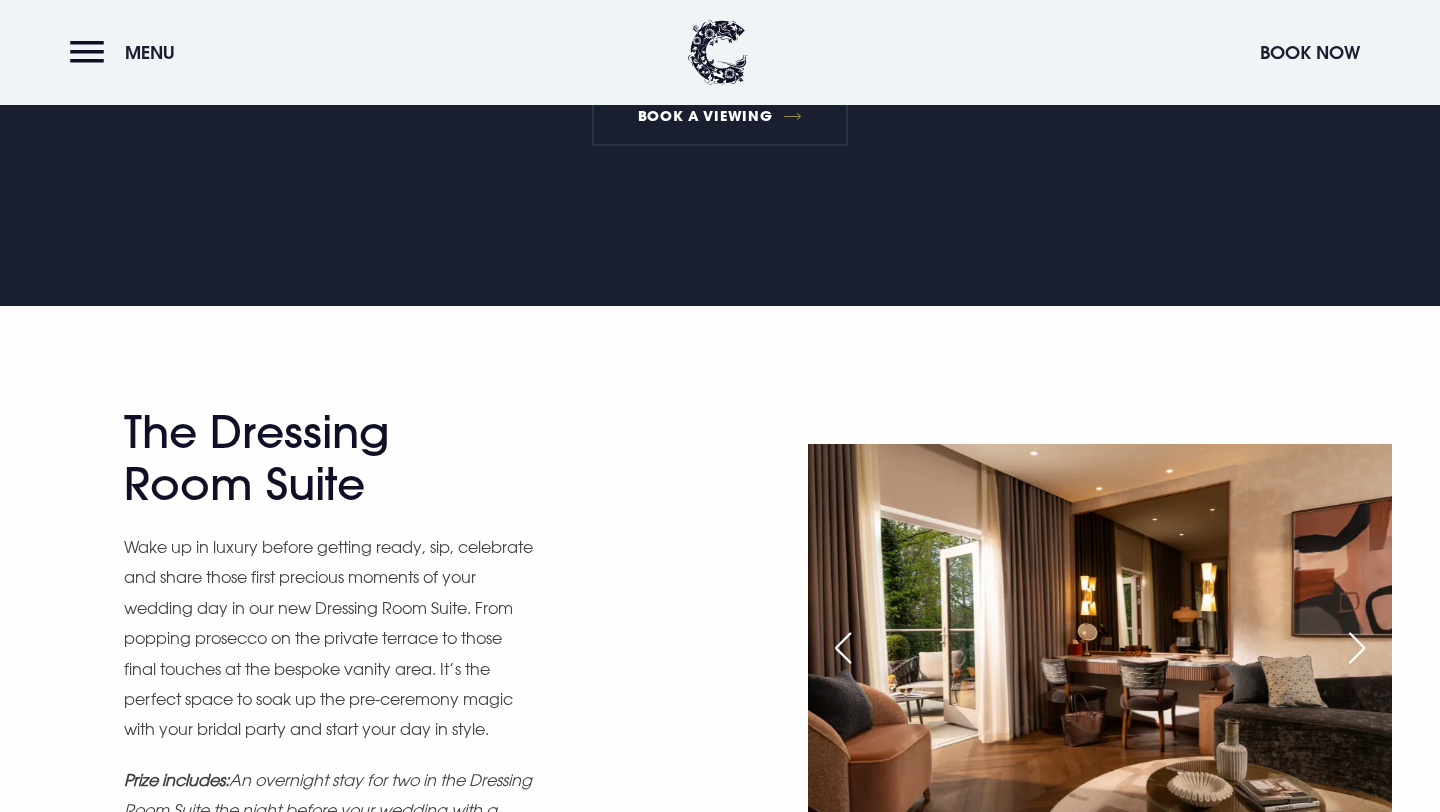 scroll, scrollTop: 0, scrollLeft: 0, axis: both 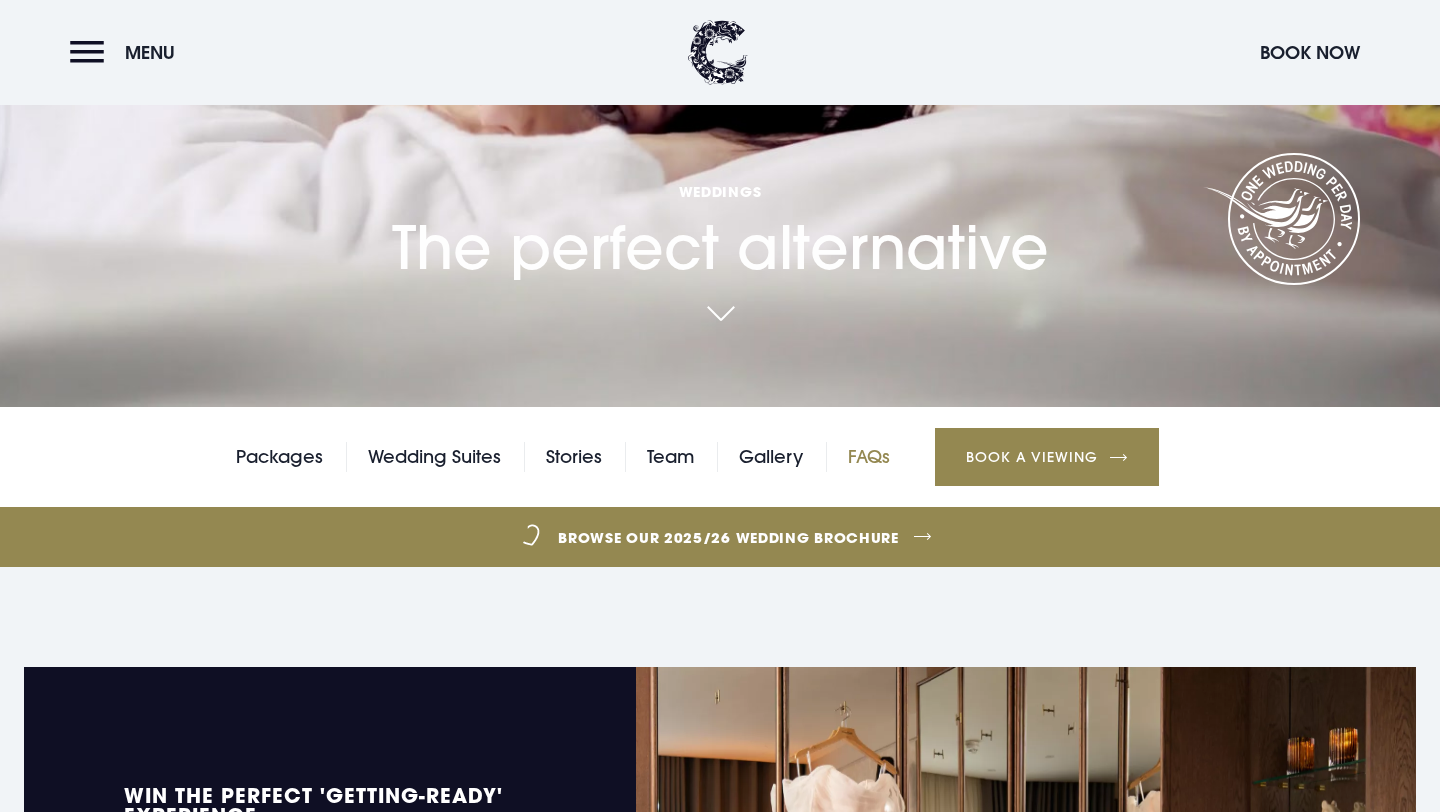 click on "FAQs" at bounding box center (869, 457) 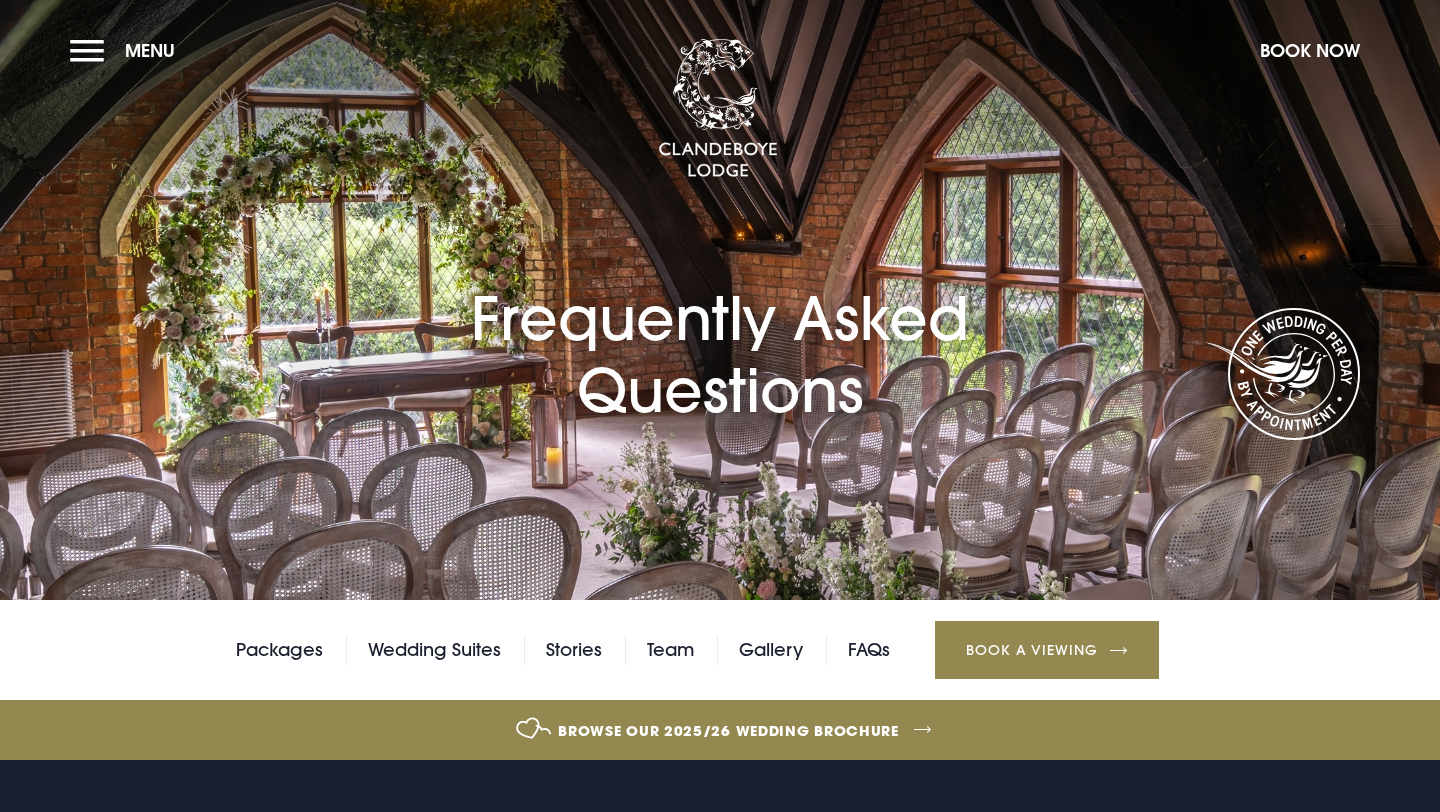 scroll, scrollTop: 0, scrollLeft: 0, axis: both 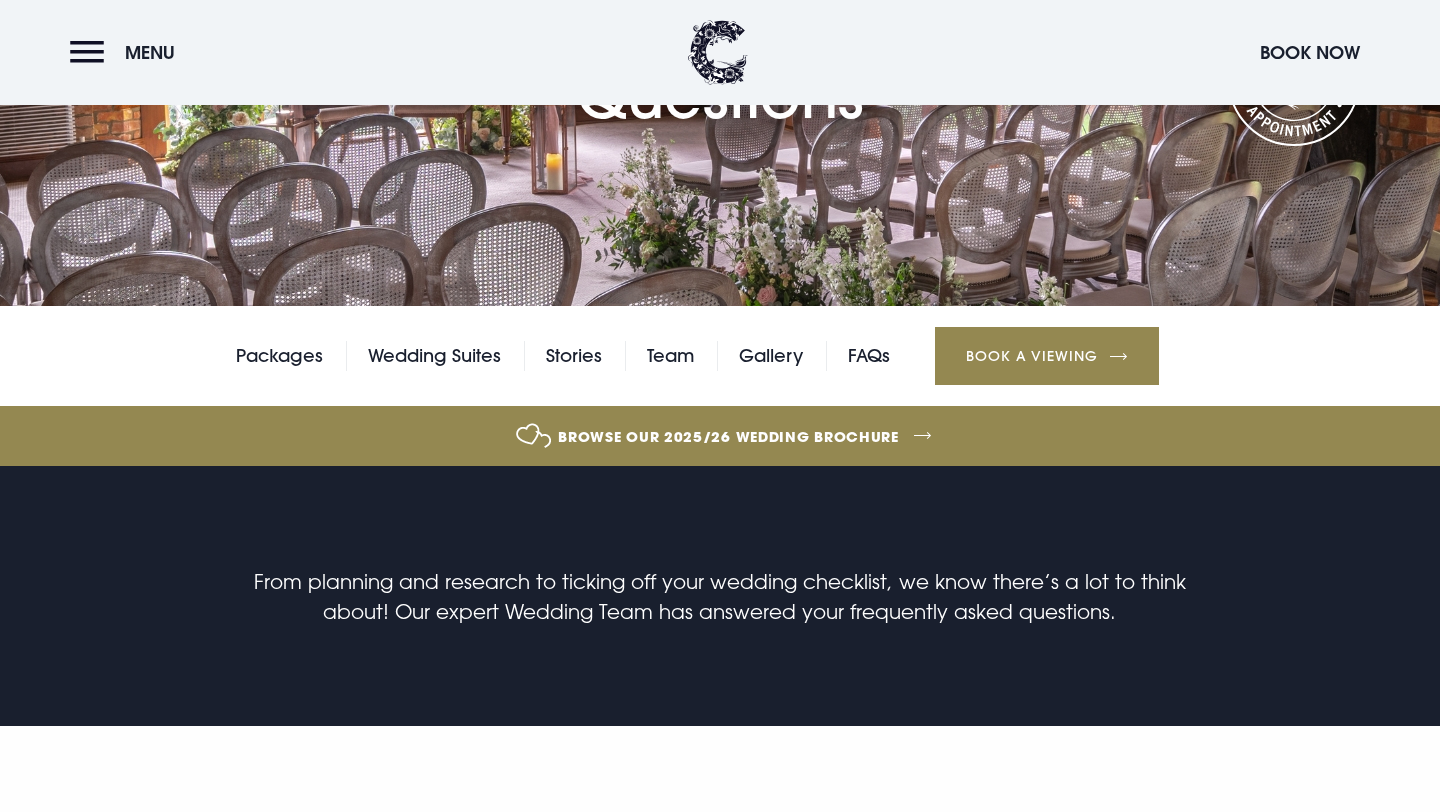 click on "Book a Viewing" at bounding box center [1047, 356] 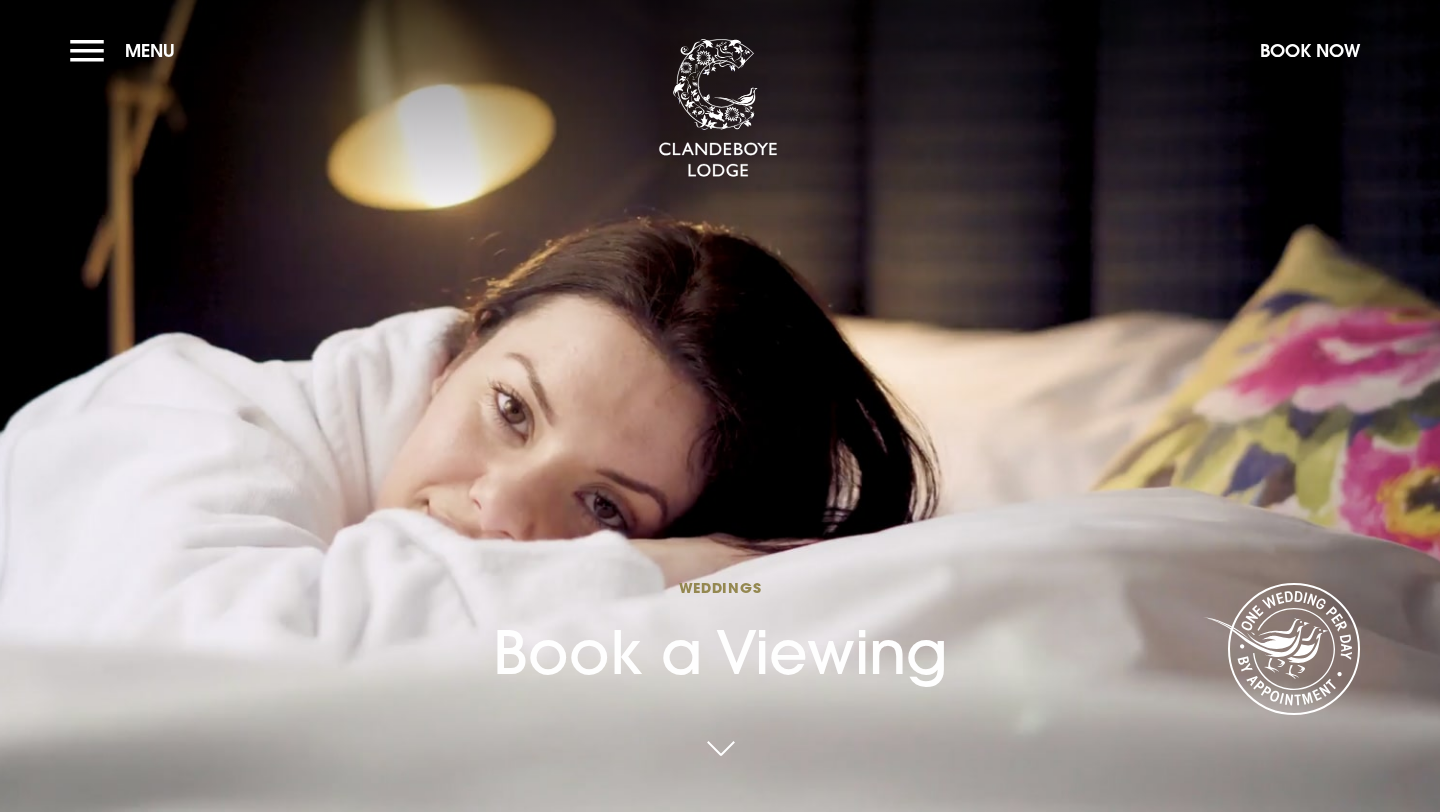 scroll, scrollTop: 0, scrollLeft: 0, axis: both 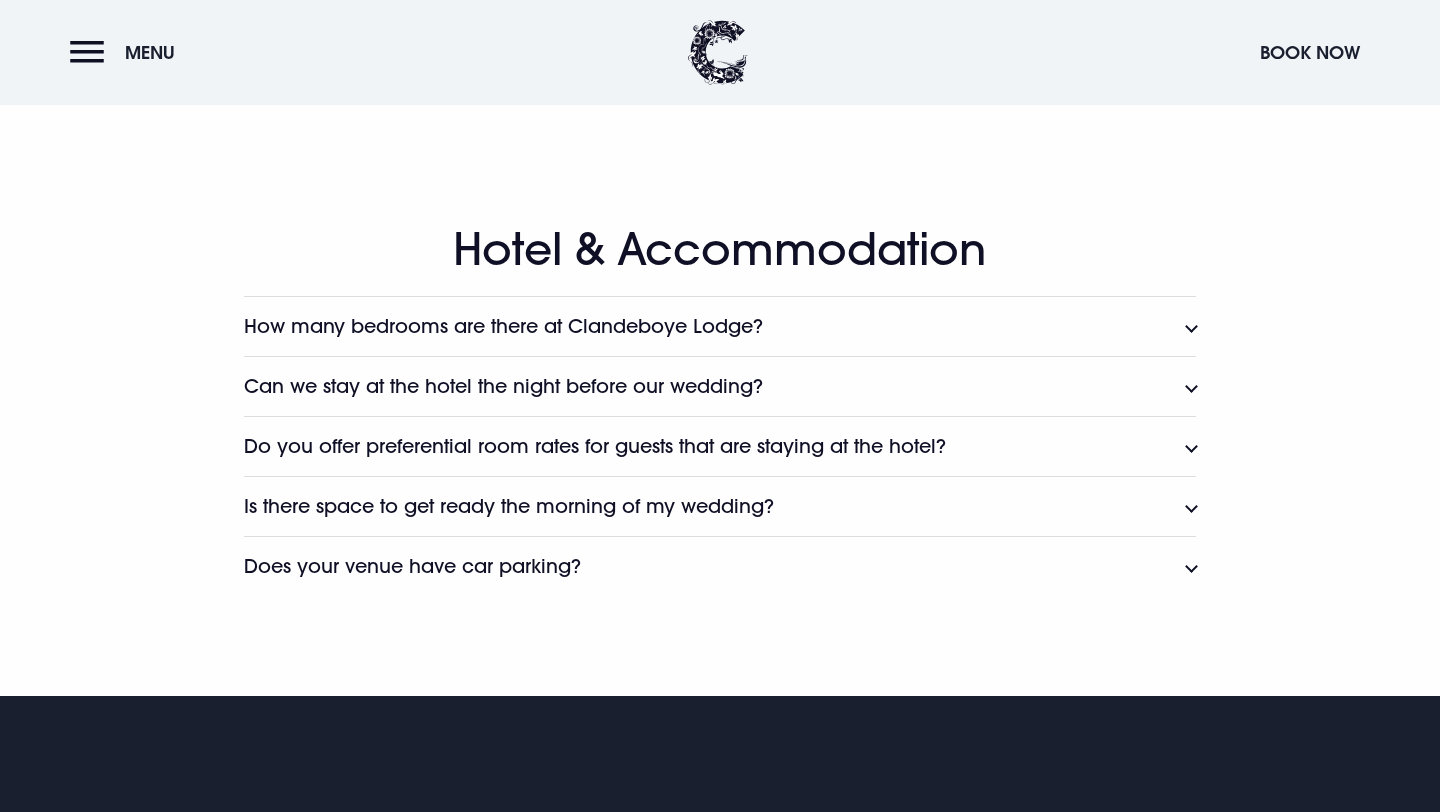 click on "Can we stay at the hotel the night before our wedding?" at bounding box center (504, -1695) 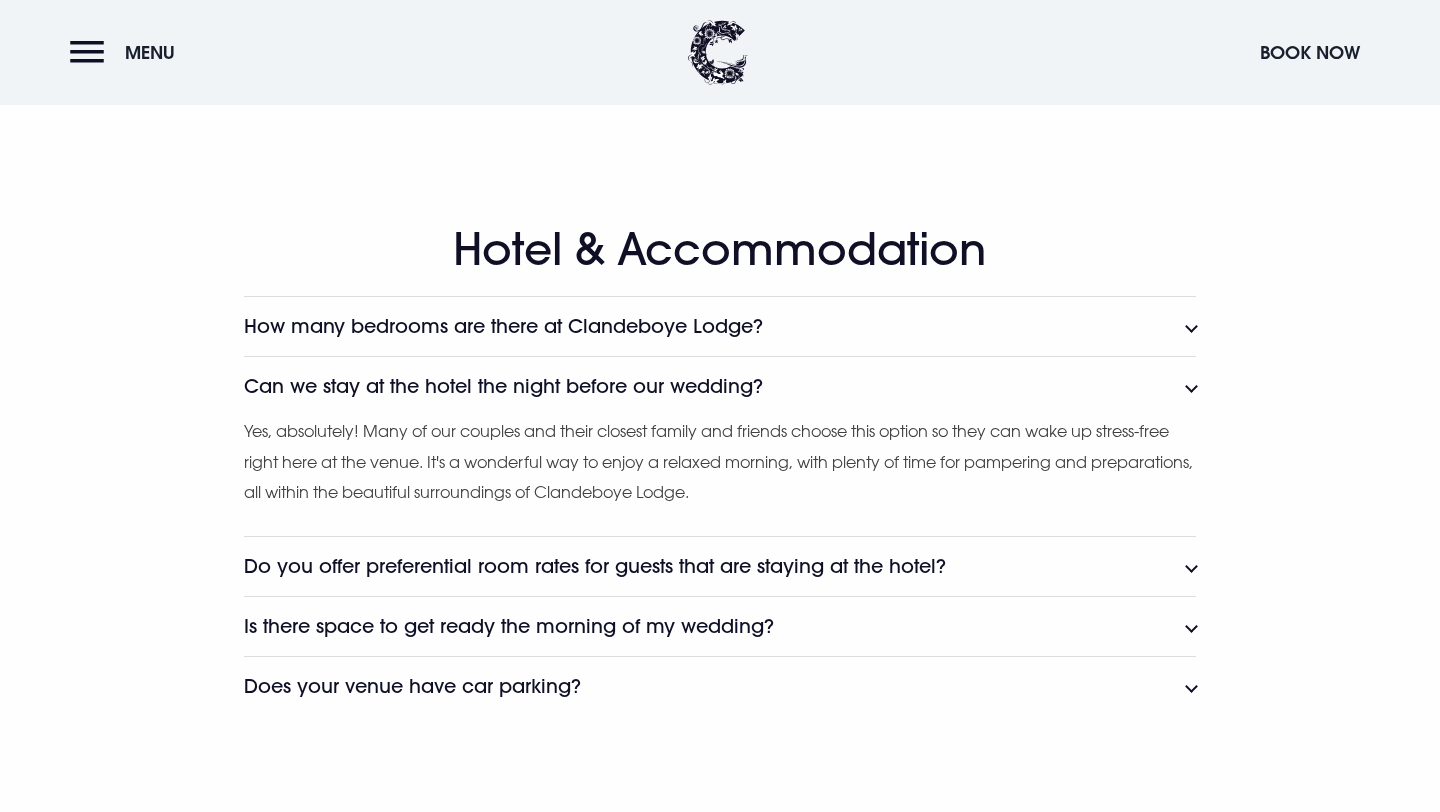 click on "Do you offer preferential room rates for guests that are staying at the hotel?" at bounding box center [427, -1635] 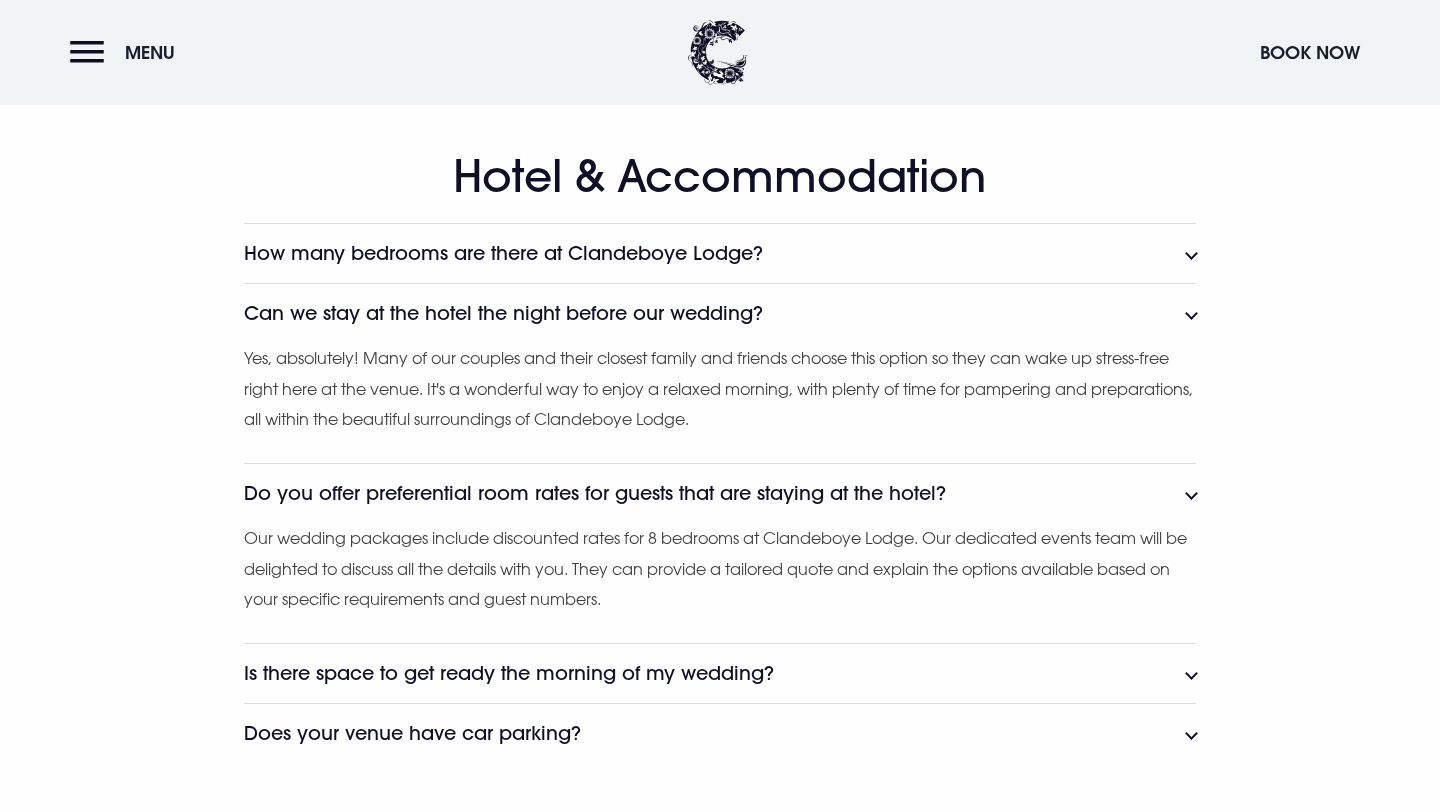 scroll, scrollTop: 3084, scrollLeft: 0, axis: vertical 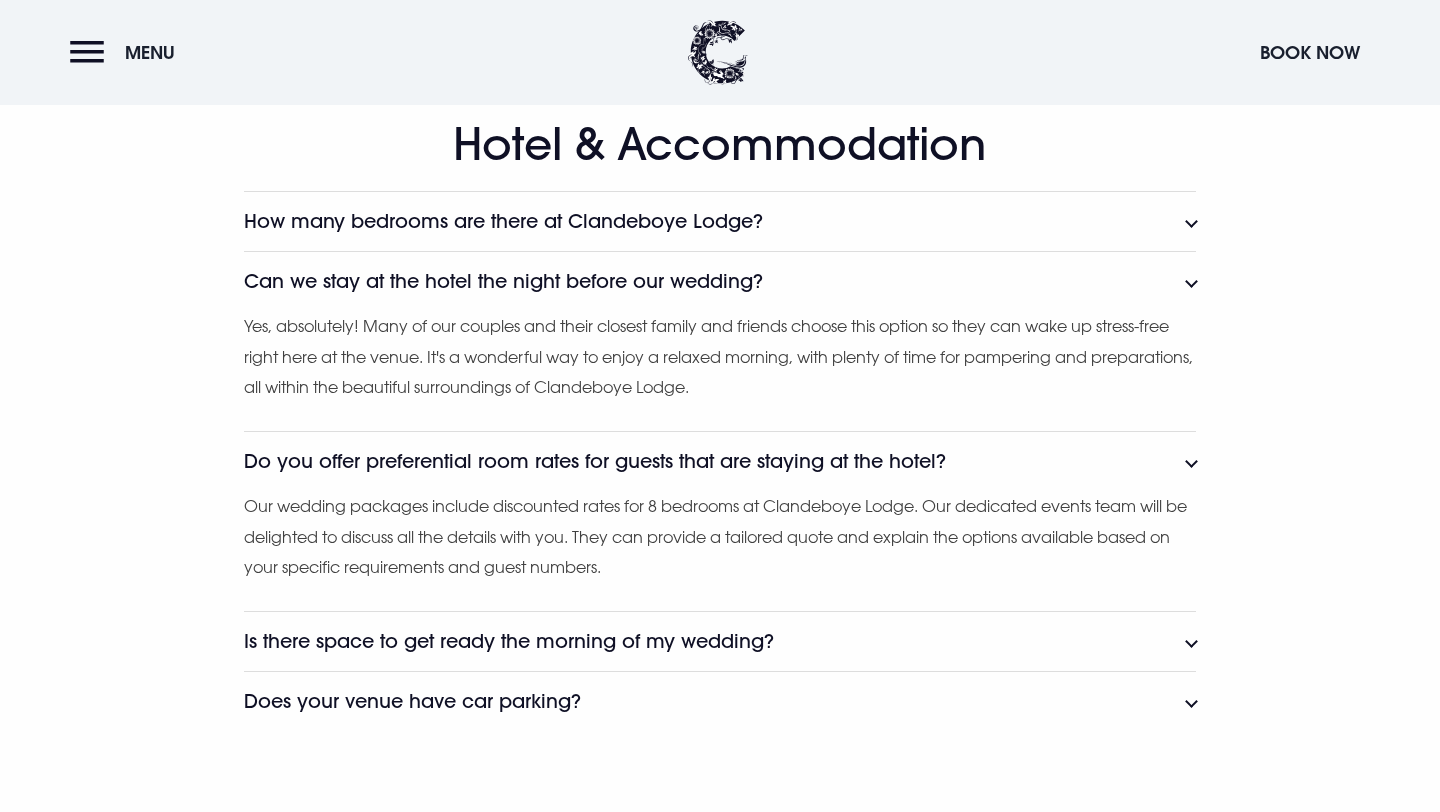 click on "Is there space to get ready the morning of my wedding?" at bounding box center (552, -1680) 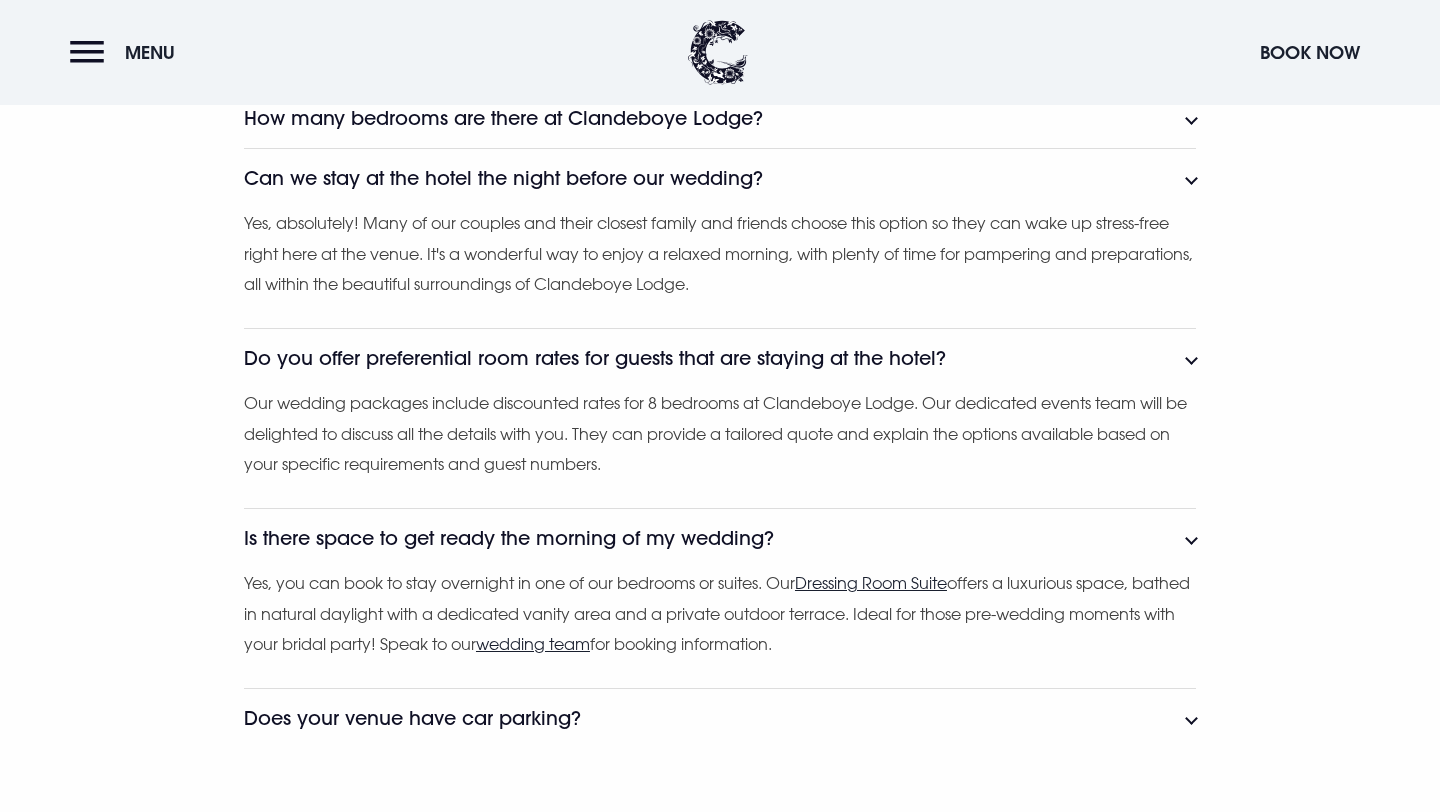 scroll, scrollTop: 3189, scrollLeft: 0, axis: vertical 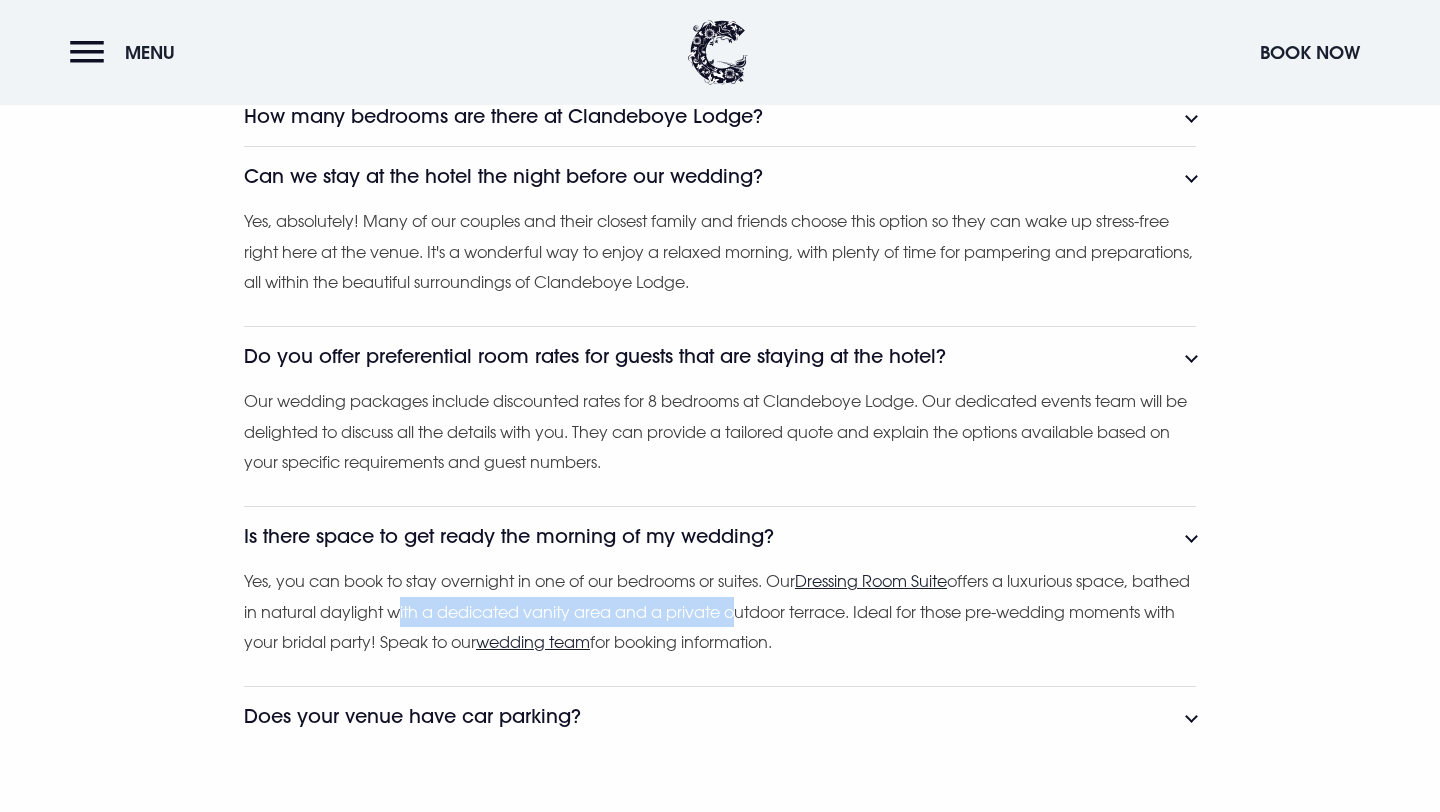 drag, startPoint x: 450, startPoint y: 611, endPoint x: 806, endPoint y: 616, distance: 356.03513 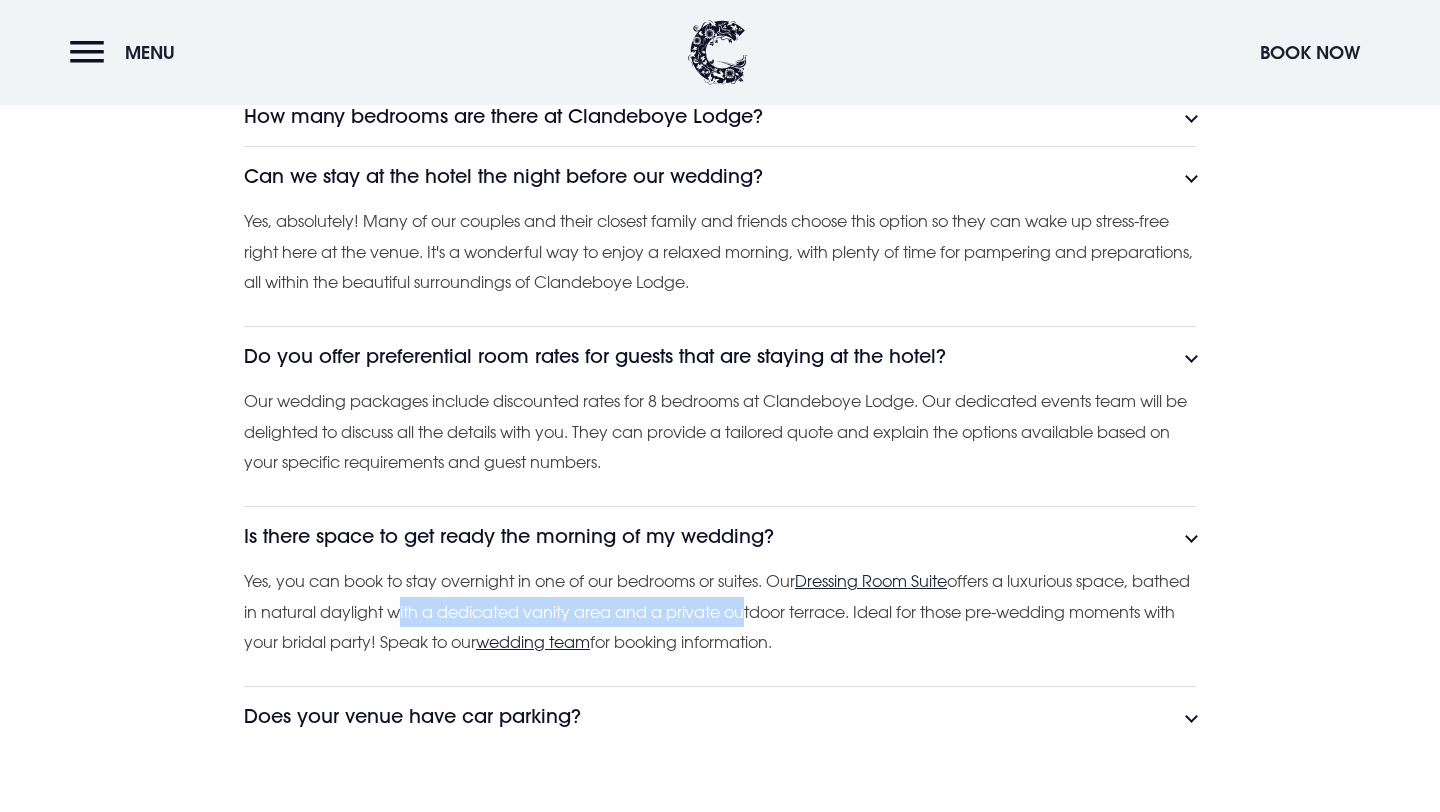 click on "Yes, you can book to stay overnight in one of our bedrooms or suites. Our  Dressing Room Suite  offers a luxurious space, bathed in natural daylight with a dedicated vanity area and a private outdoor terrace. Ideal for those pre-wedding moments with your bridal party! Speak to our  wedding team  for booking information." at bounding box center (0, 0) 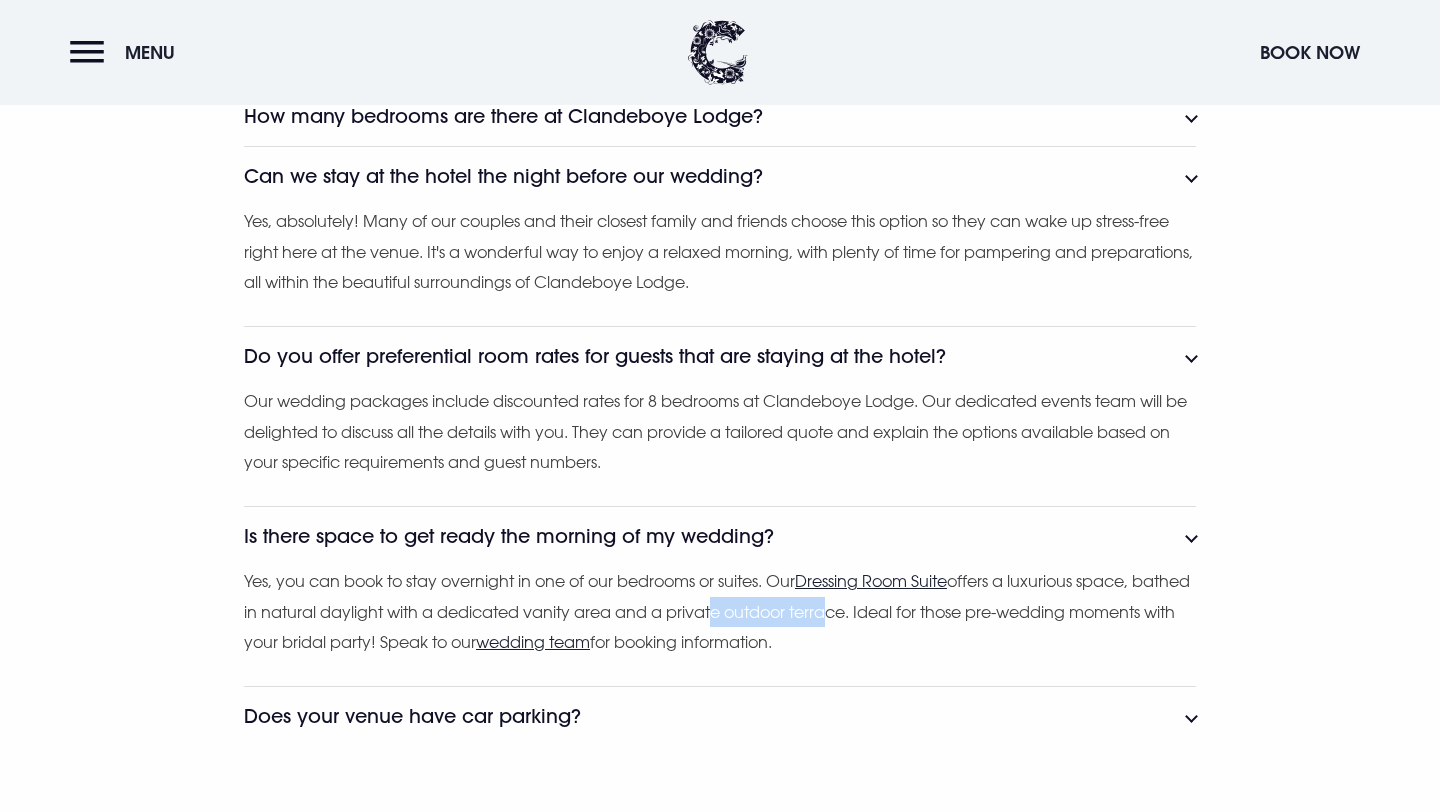 drag, startPoint x: 772, startPoint y: 618, endPoint x: 889, endPoint y: 625, distance: 117.20921 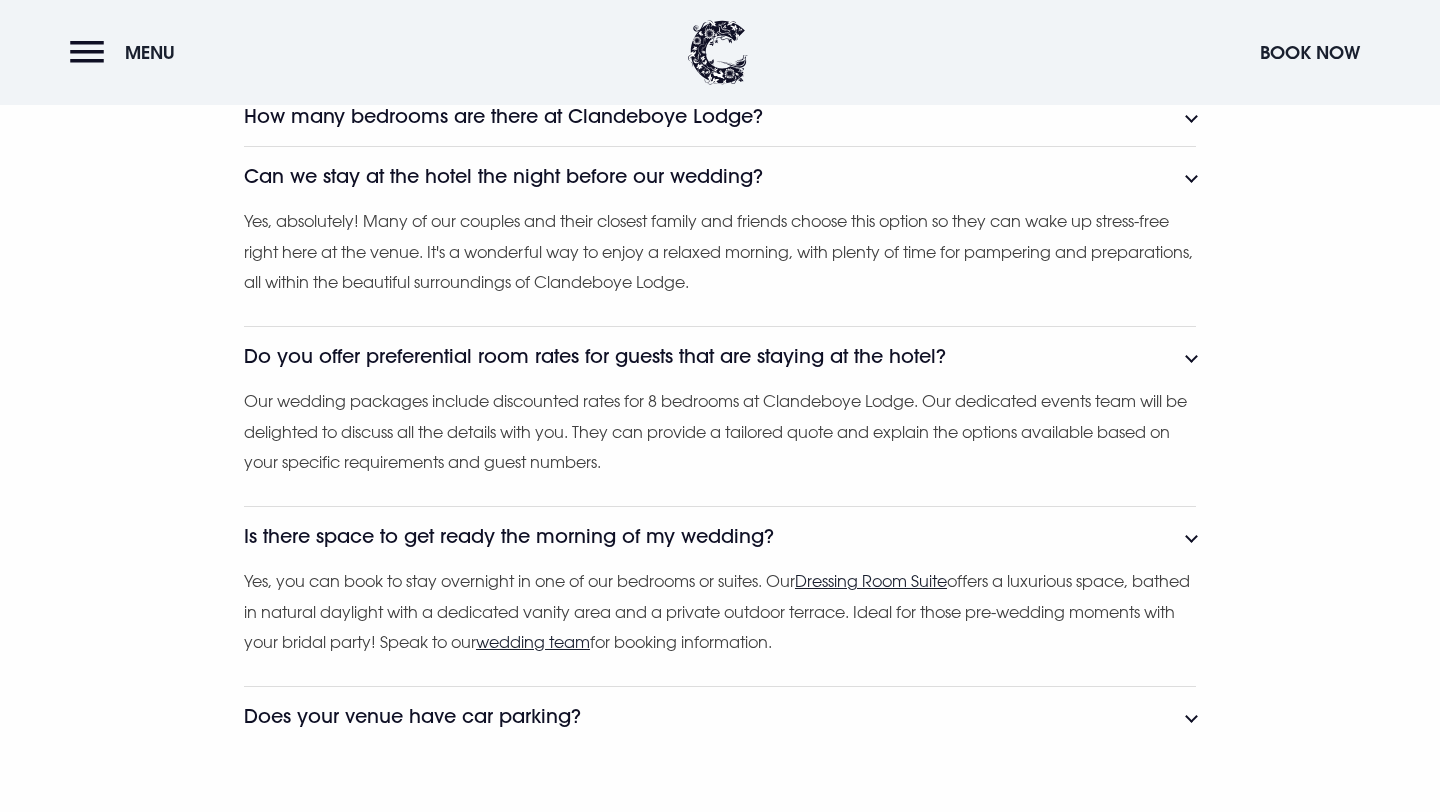 drag, startPoint x: 406, startPoint y: 637, endPoint x: 971, endPoint y: 652, distance: 565.1991 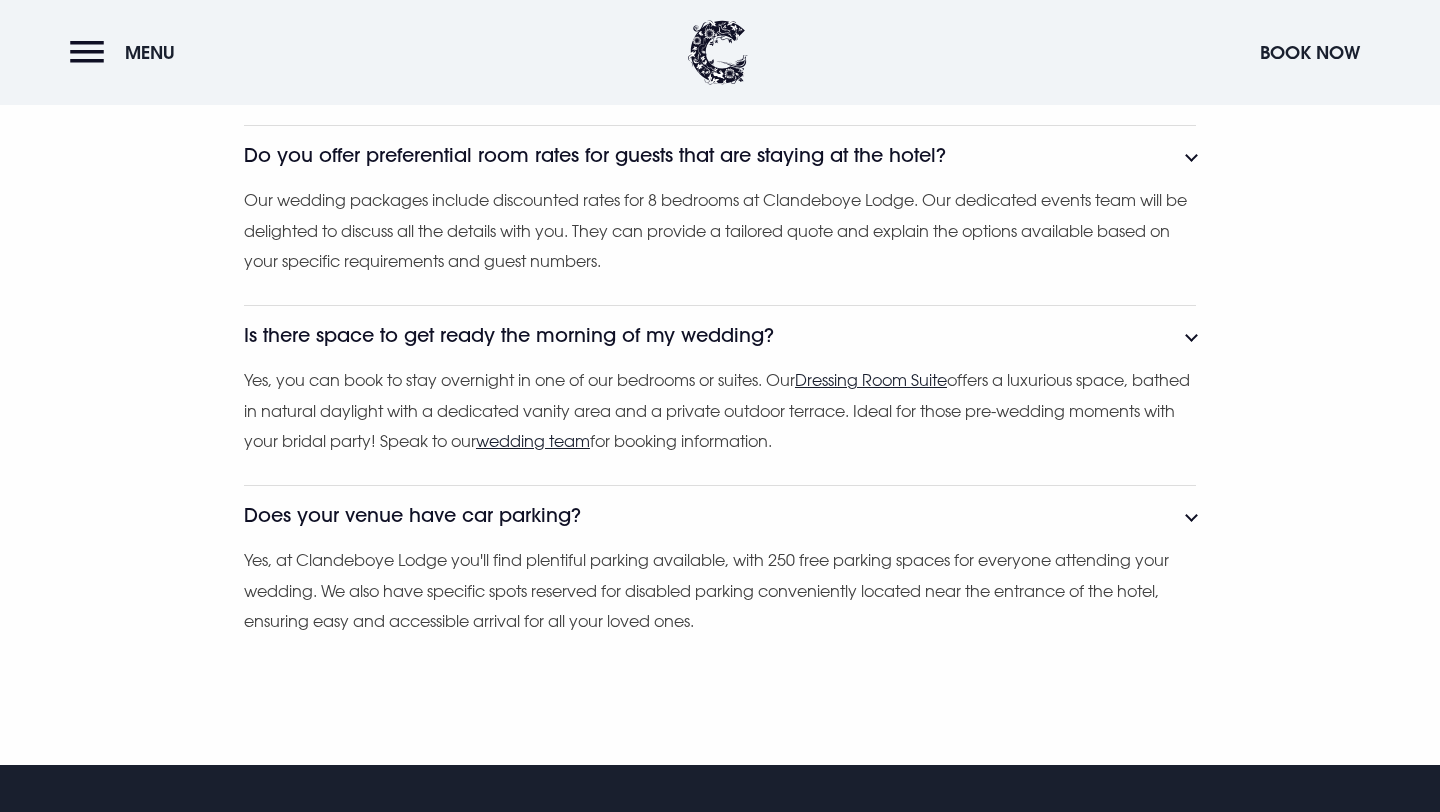 scroll, scrollTop: 3393, scrollLeft: 0, axis: vertical 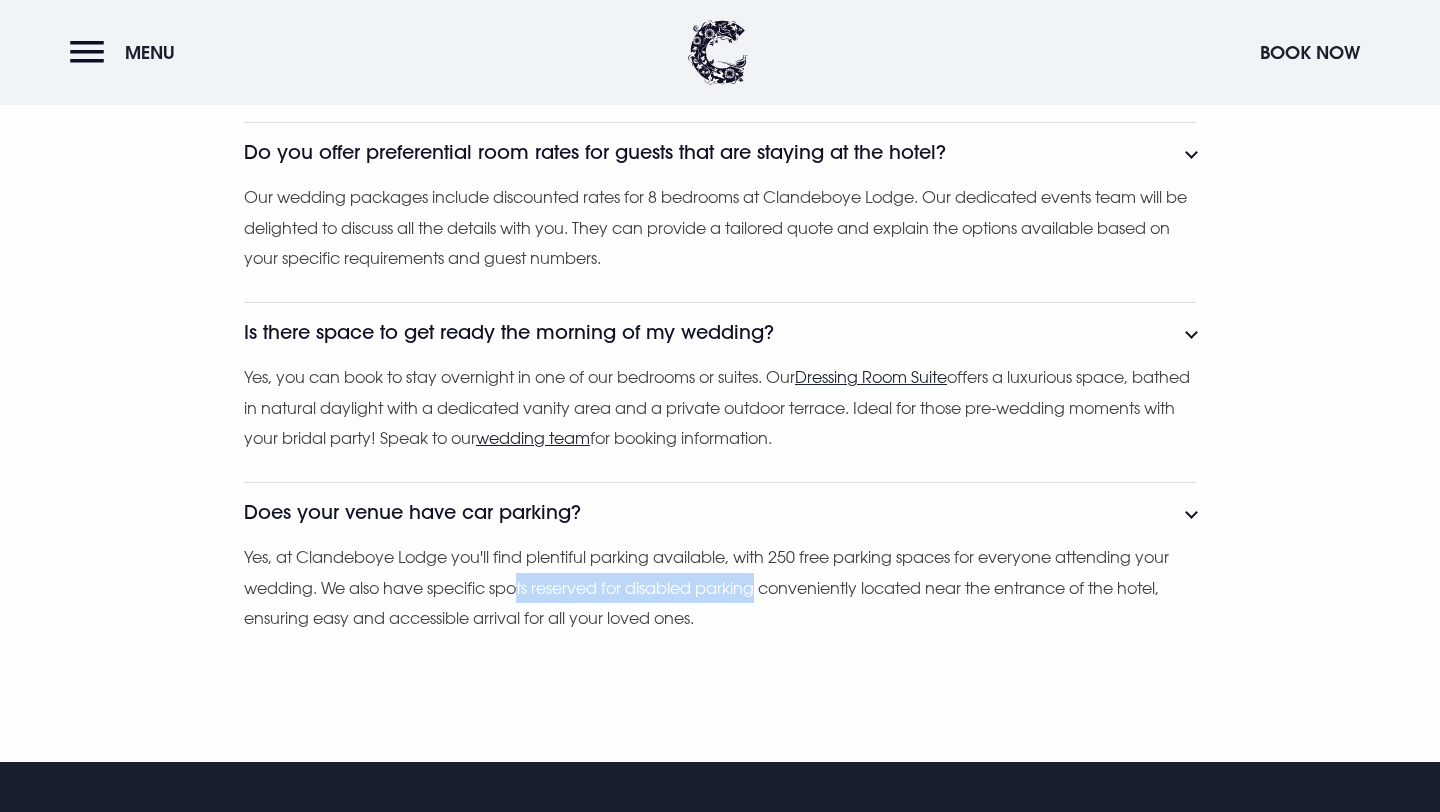 drag, startPoint x: 523, startPoint y: 584, endPoint x: 790, endPoint y: 603, distance: 267.67517 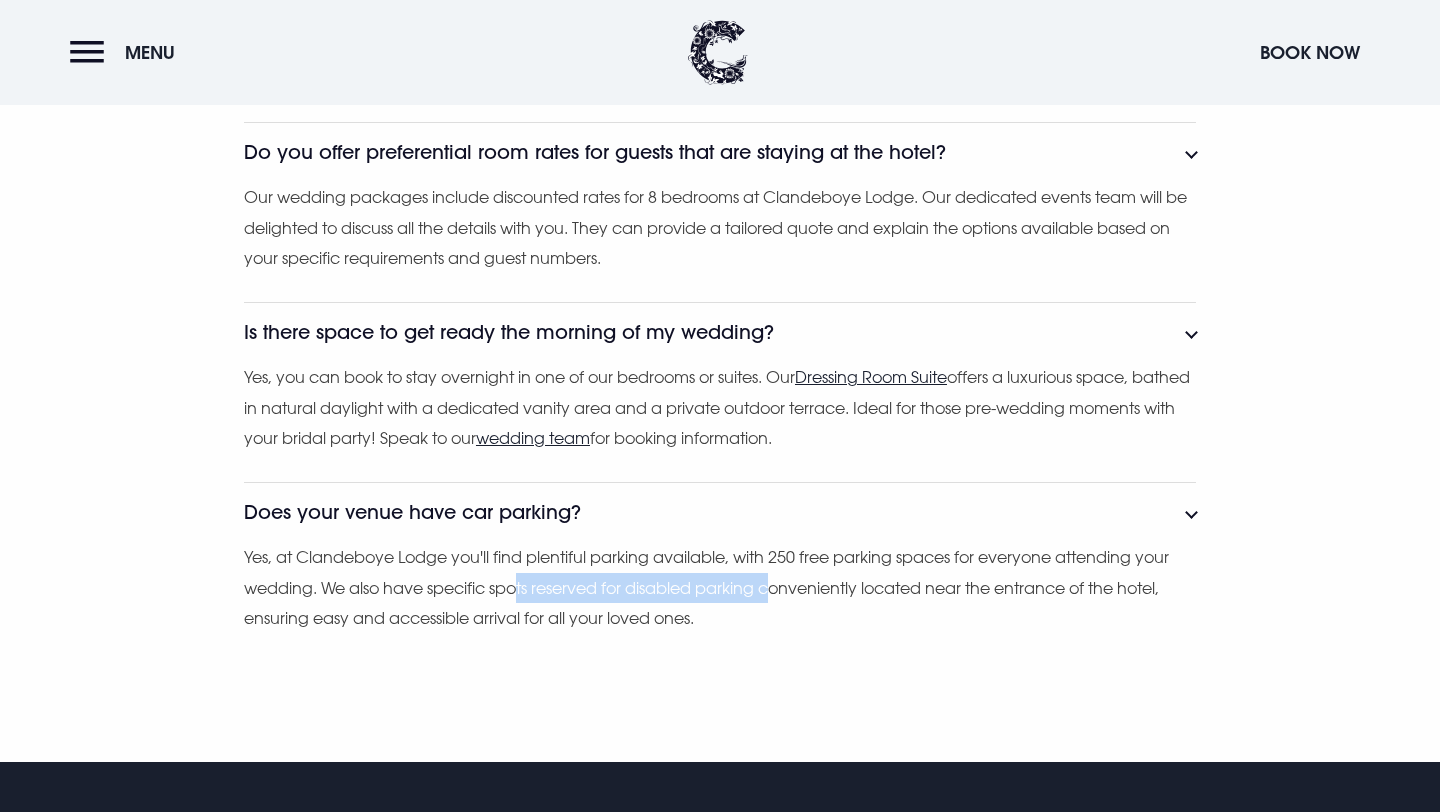 click on "Yes, at Clandeboye Lodge you'll find plentiful parking available, with 250 free parking spaces for everyone attending your wedding. We also have specific spots reserved for disabled parking conveniently located near the entrance of the hotel, ensuring easy and accessible arrival for all your loved ones." at bounding box center [0, 0] 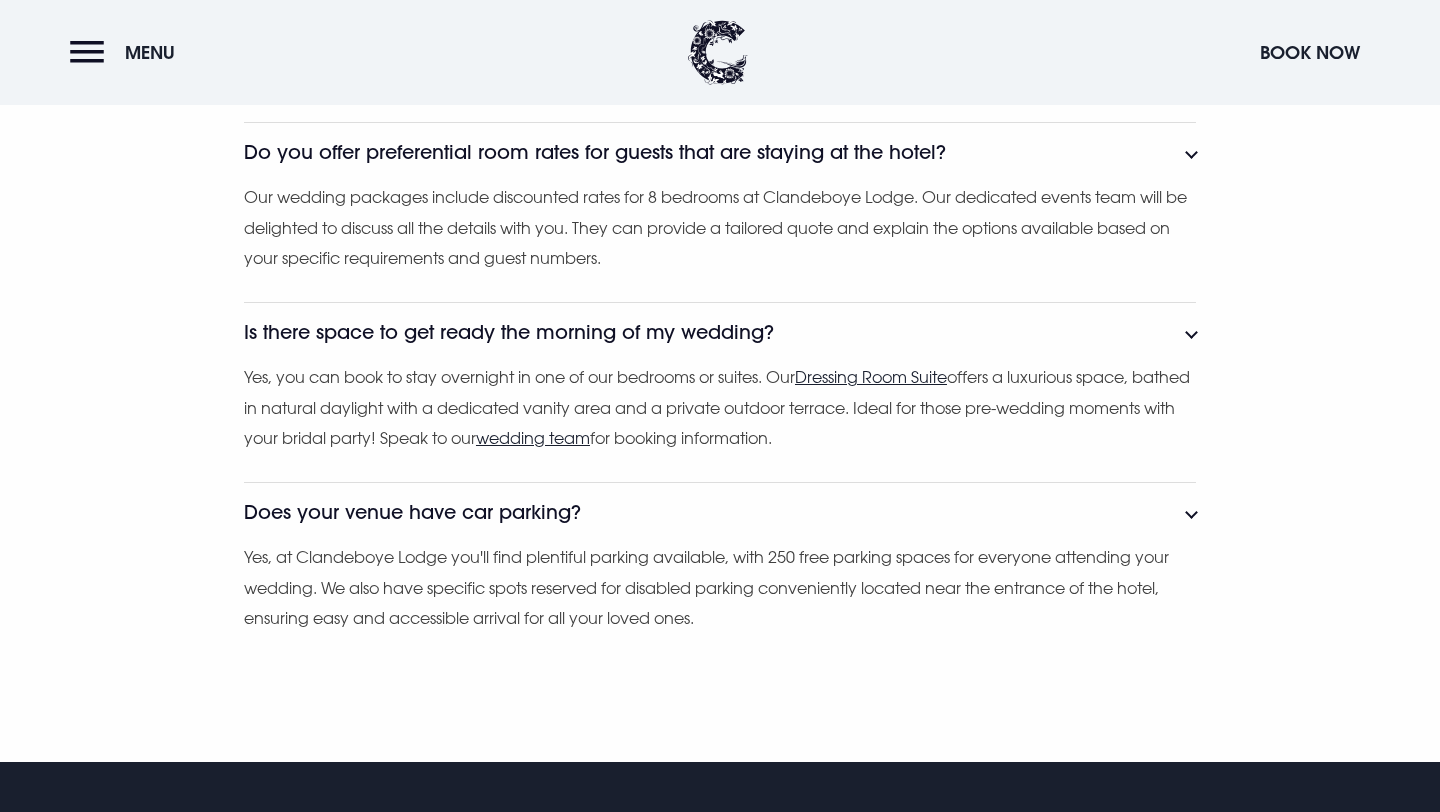 drag, startPoint x: 602, startPoint y: 569, endPoint x: 693, endPoint y: 614, distance: 101.51847 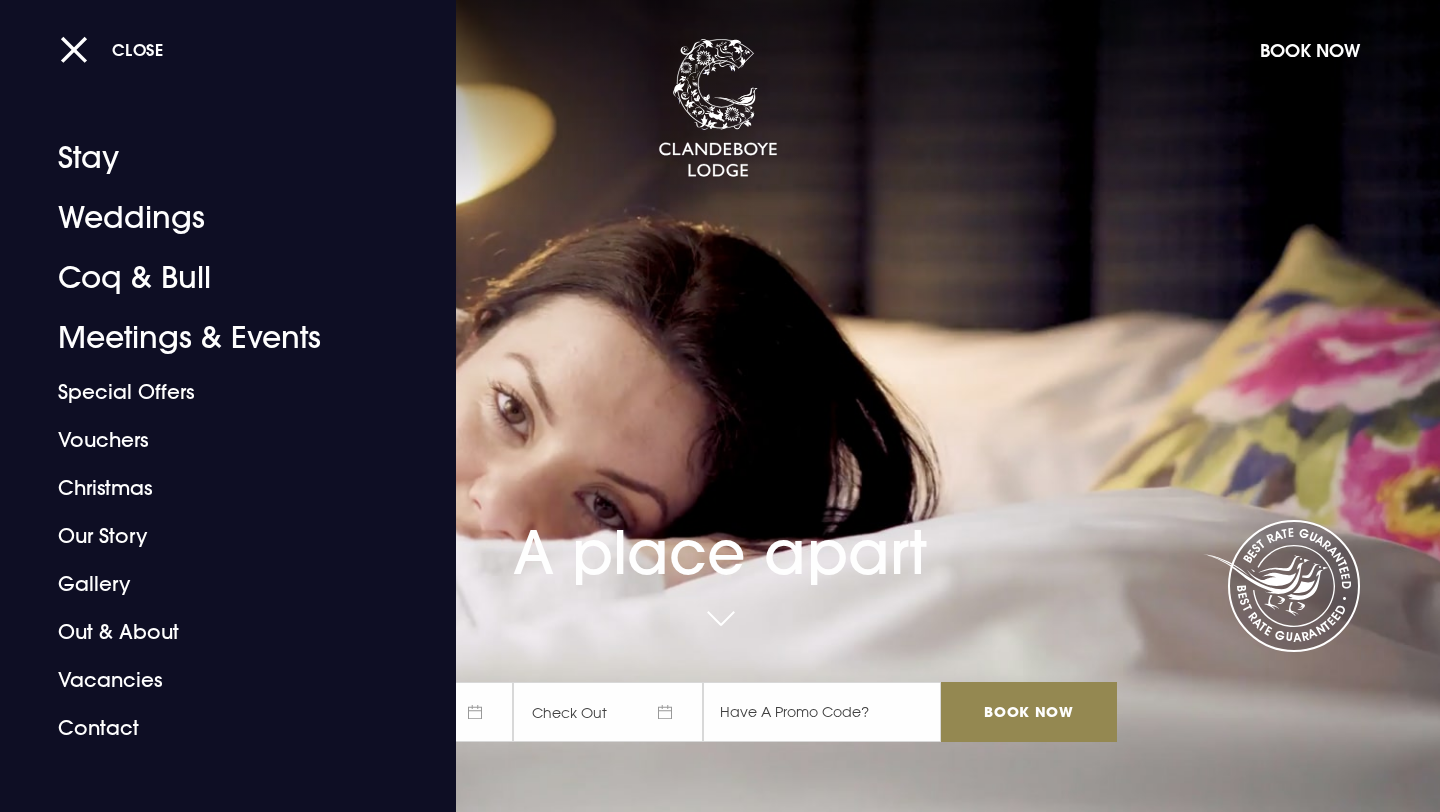 scroll, scrollTop: 0, scrollLeft: 0, axis: both 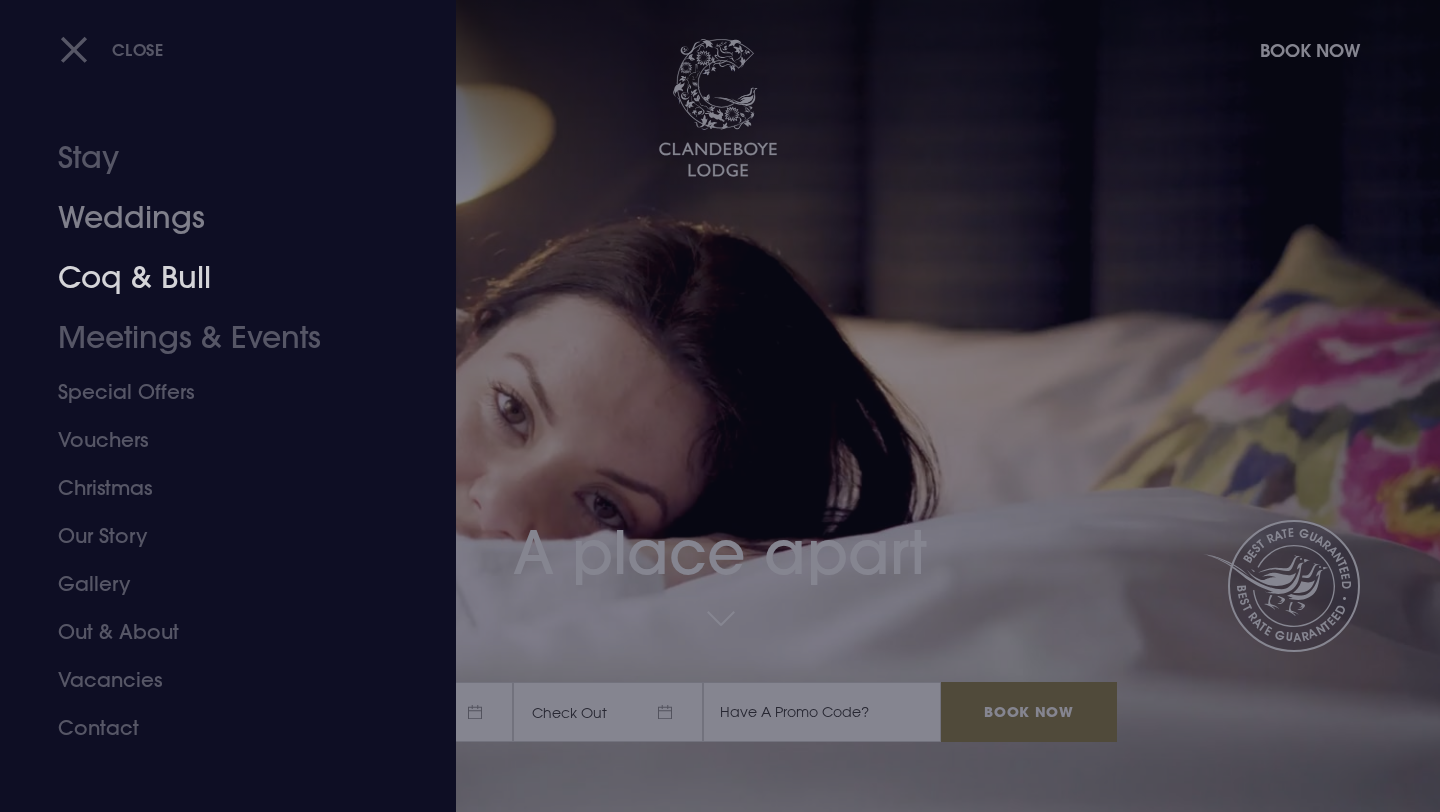click on "Weddings" at bounding box center (216, 218) 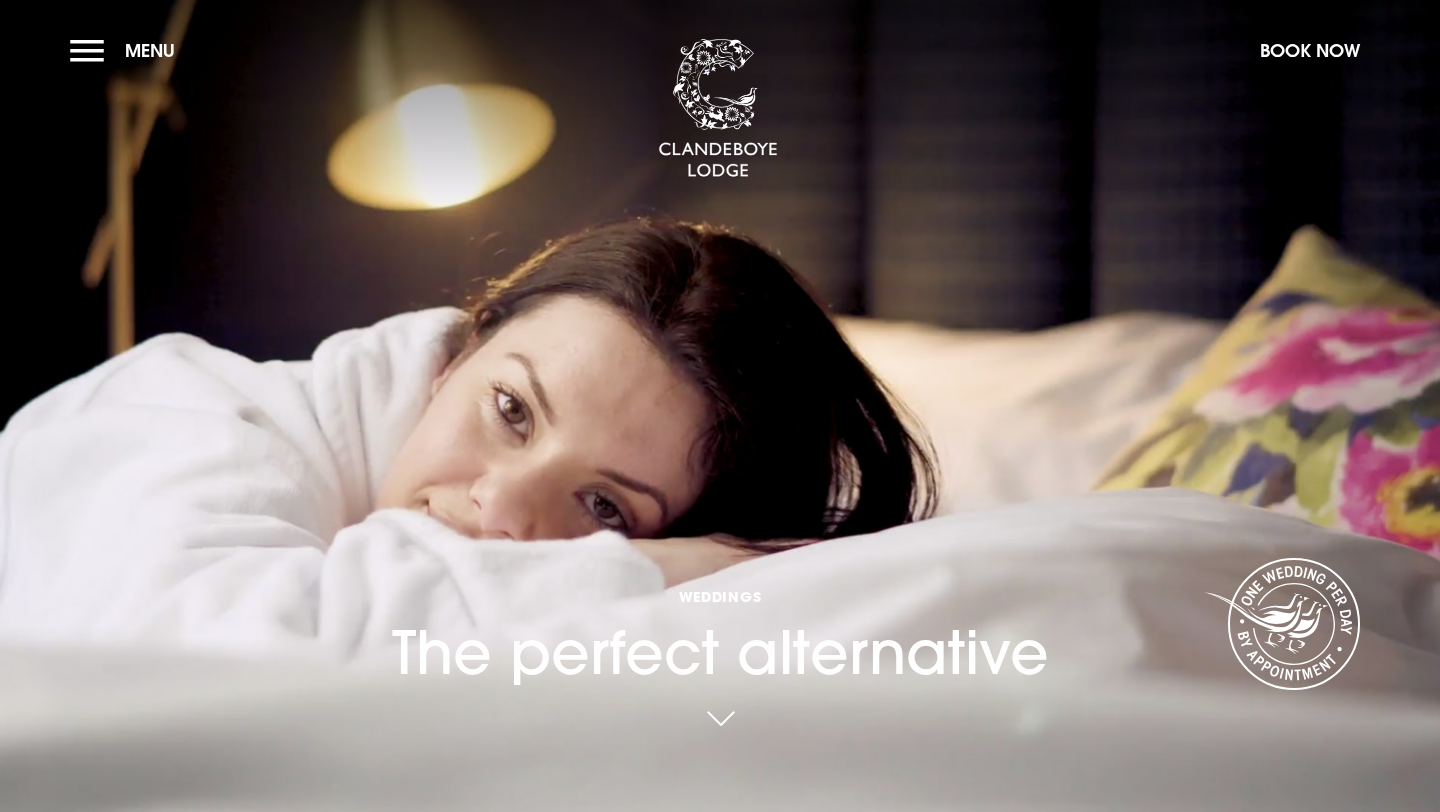 scroll, scrollTop: 0, scrollLeft: 0, axis: both 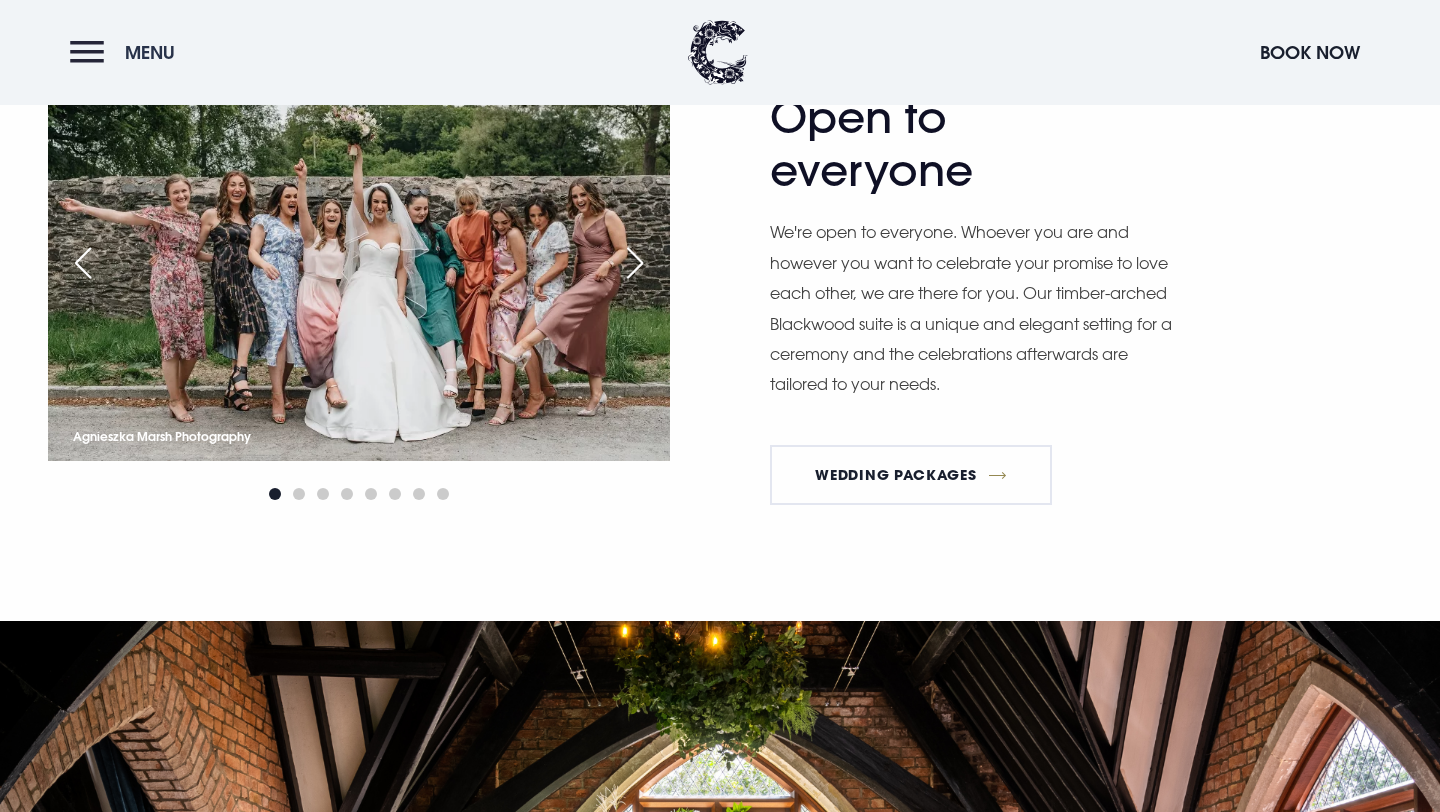 click on "Menu" at bounding box center (127, 52) 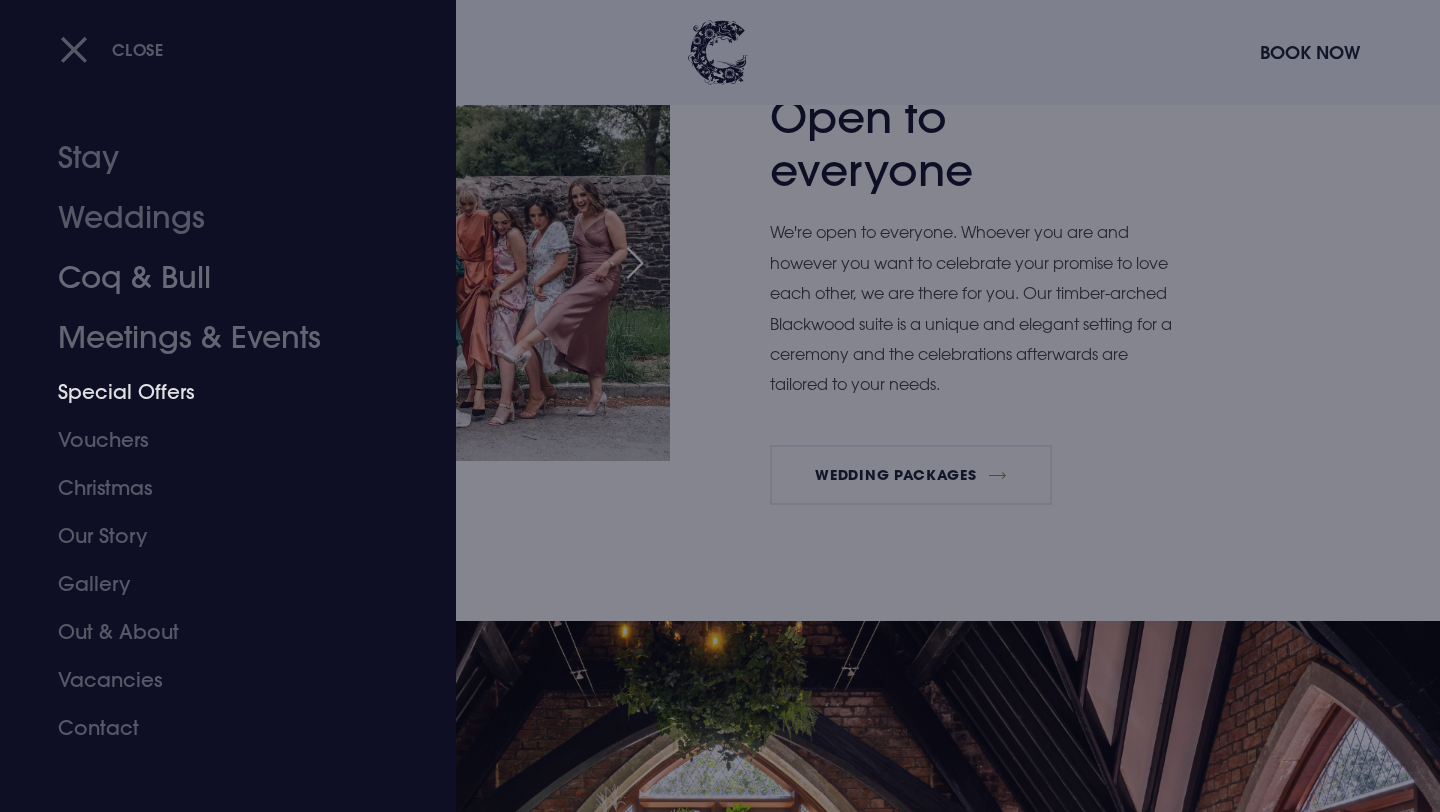 click on "Special Offers" at bounding box center [216, 392] 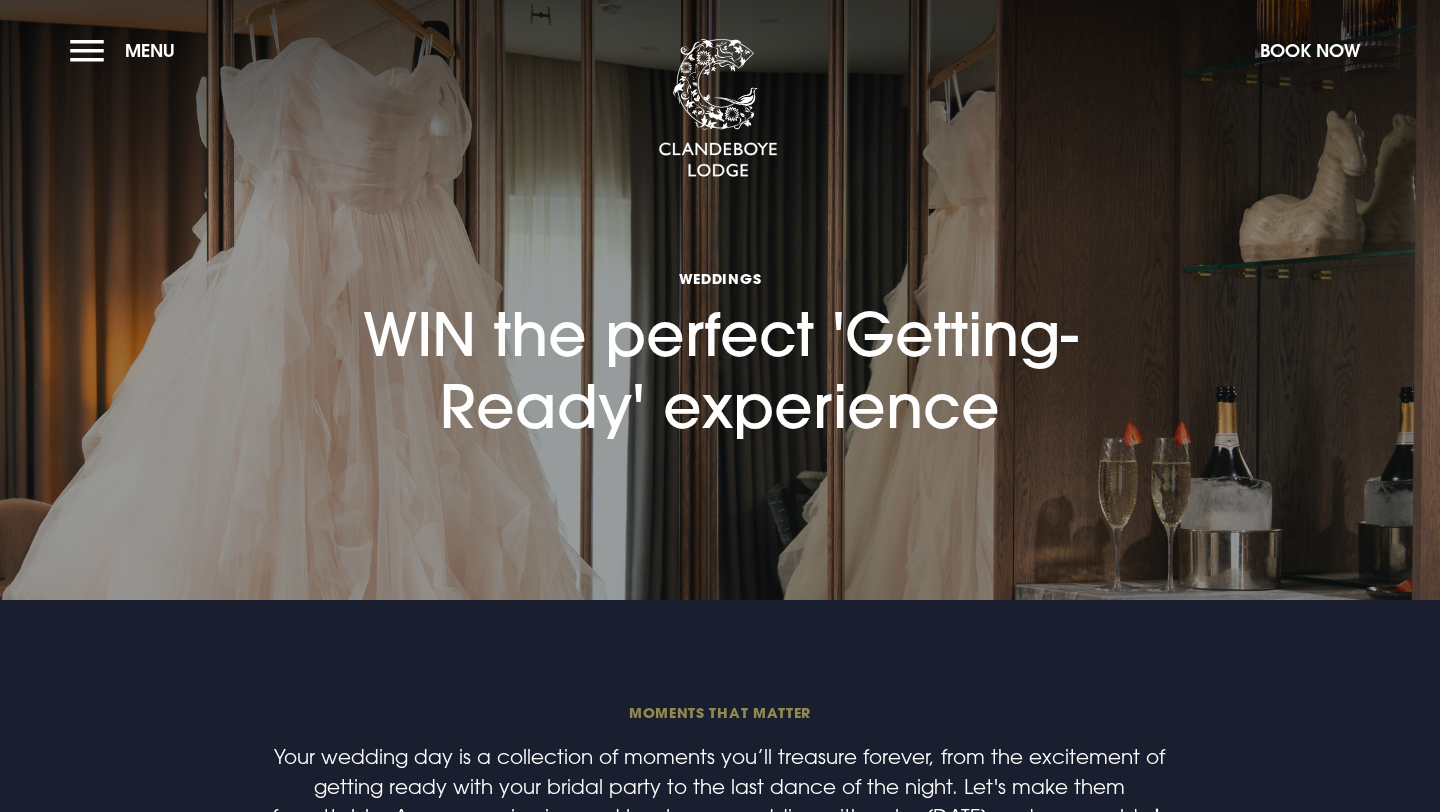 scroll, scrollTop: 0, scrollLeft: 0, axis: both 